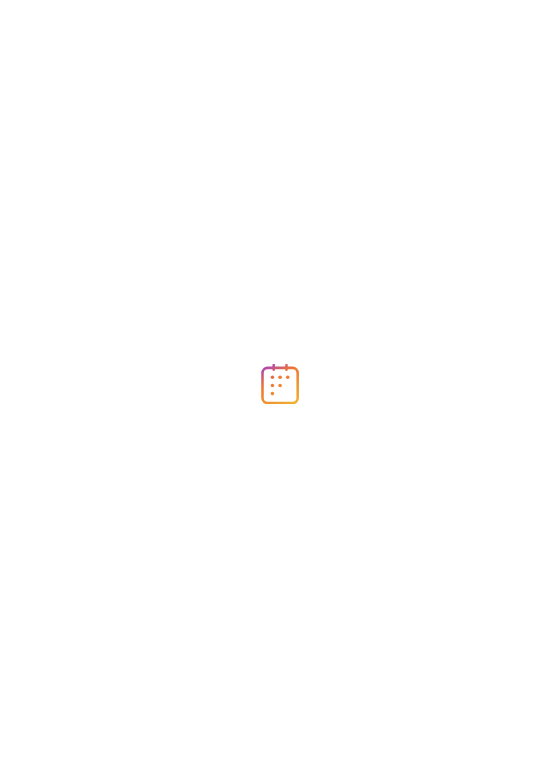 scroll, scrollTop: 0, scrollLeft: 0, axis: both 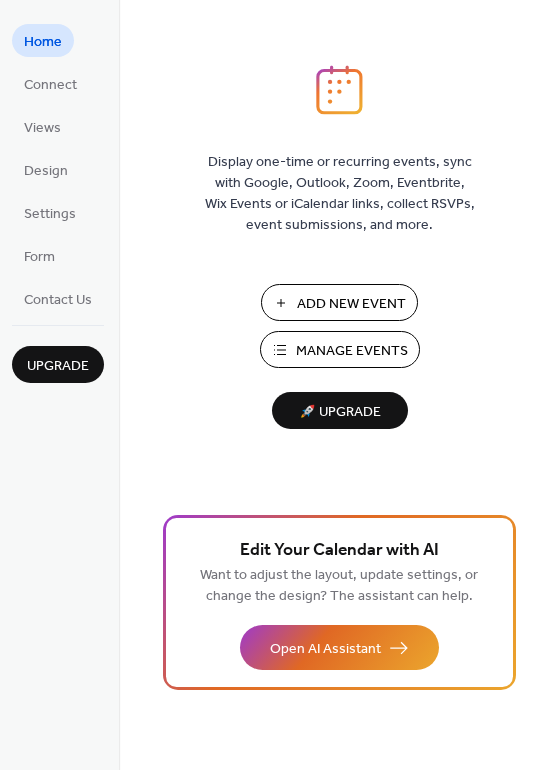 click on "Manage Events" at bounding box center [352, 351] 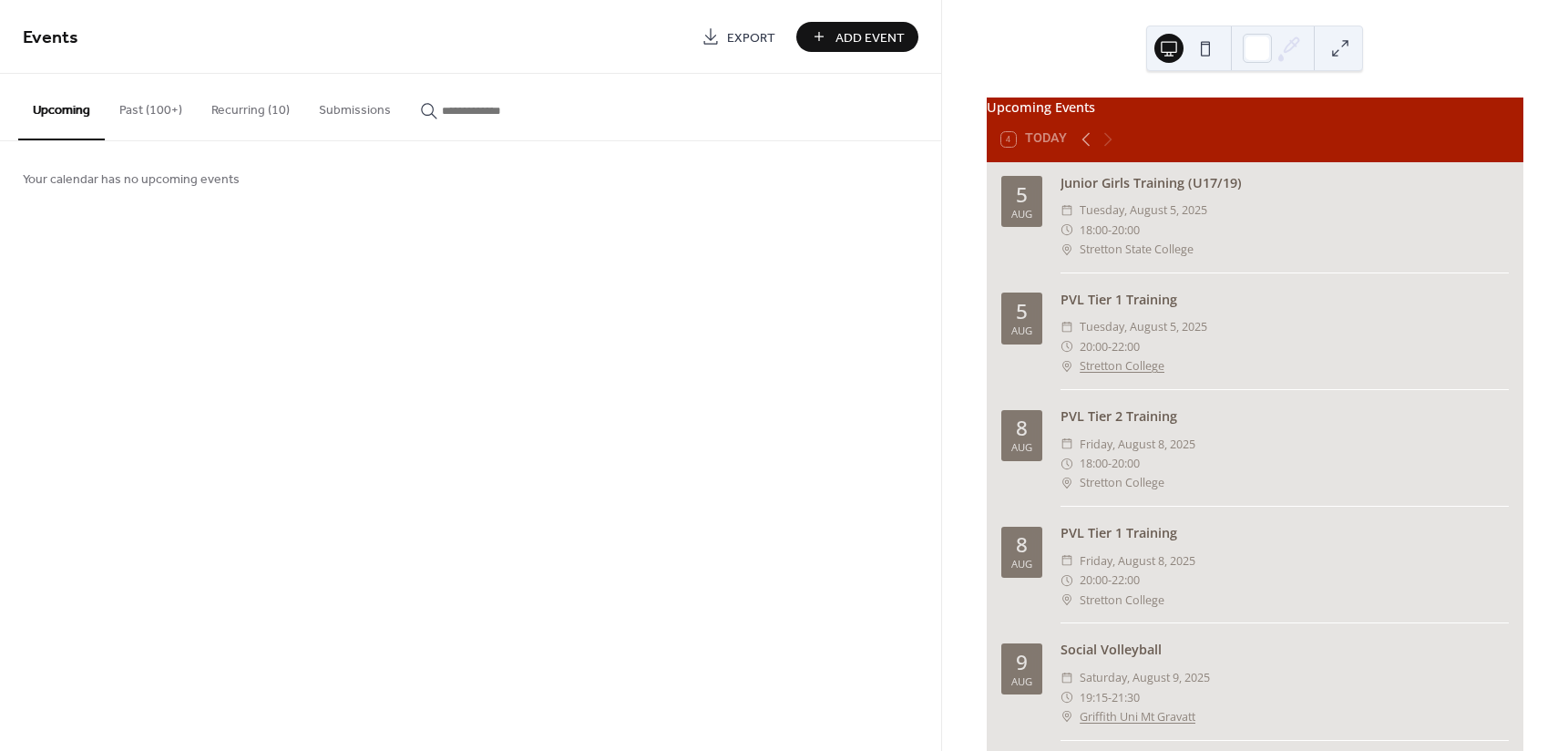 scroll, scrollTop: 0, scrollLeft: 0, axis: both 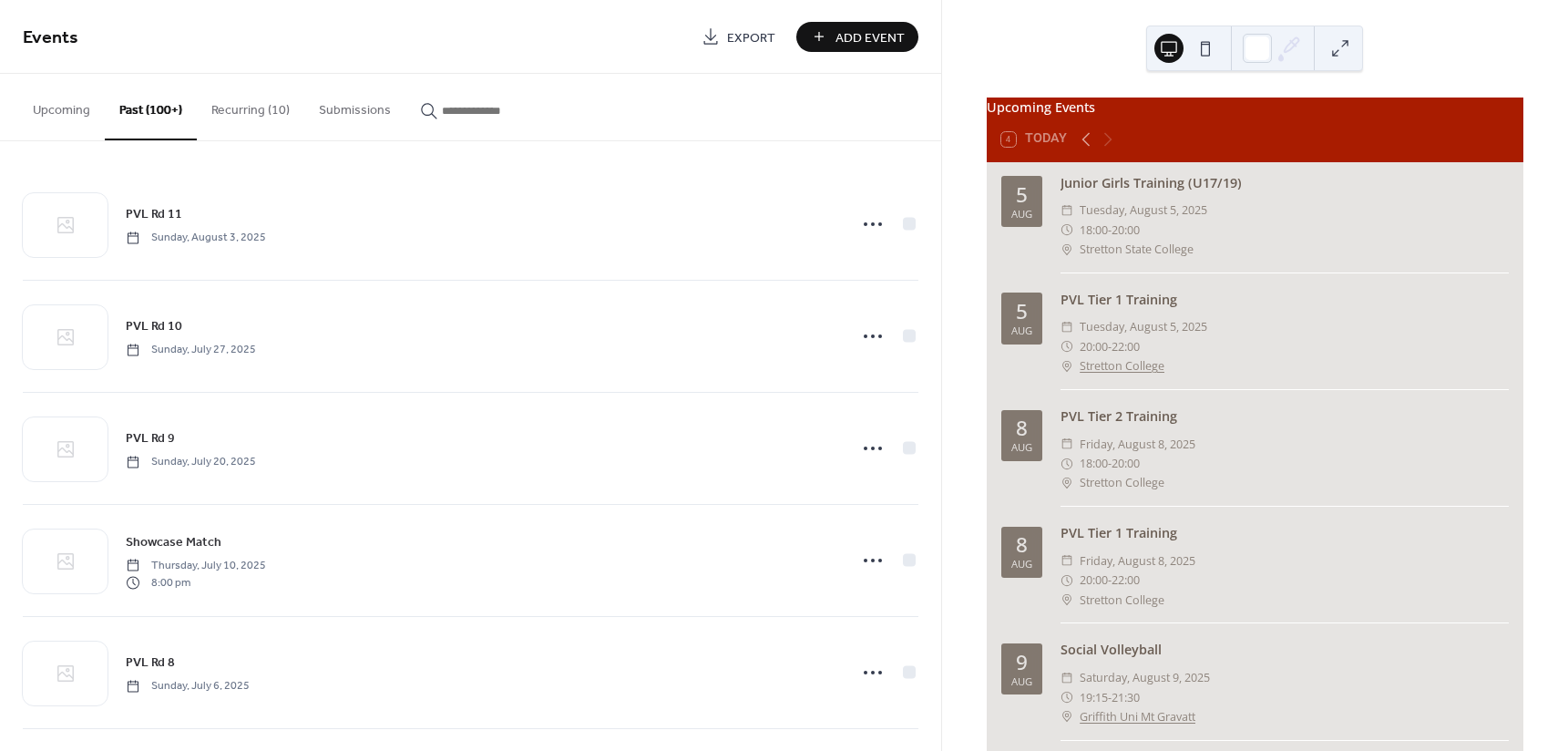 click on "Recurring (10)" at bounding box center (251, 106) 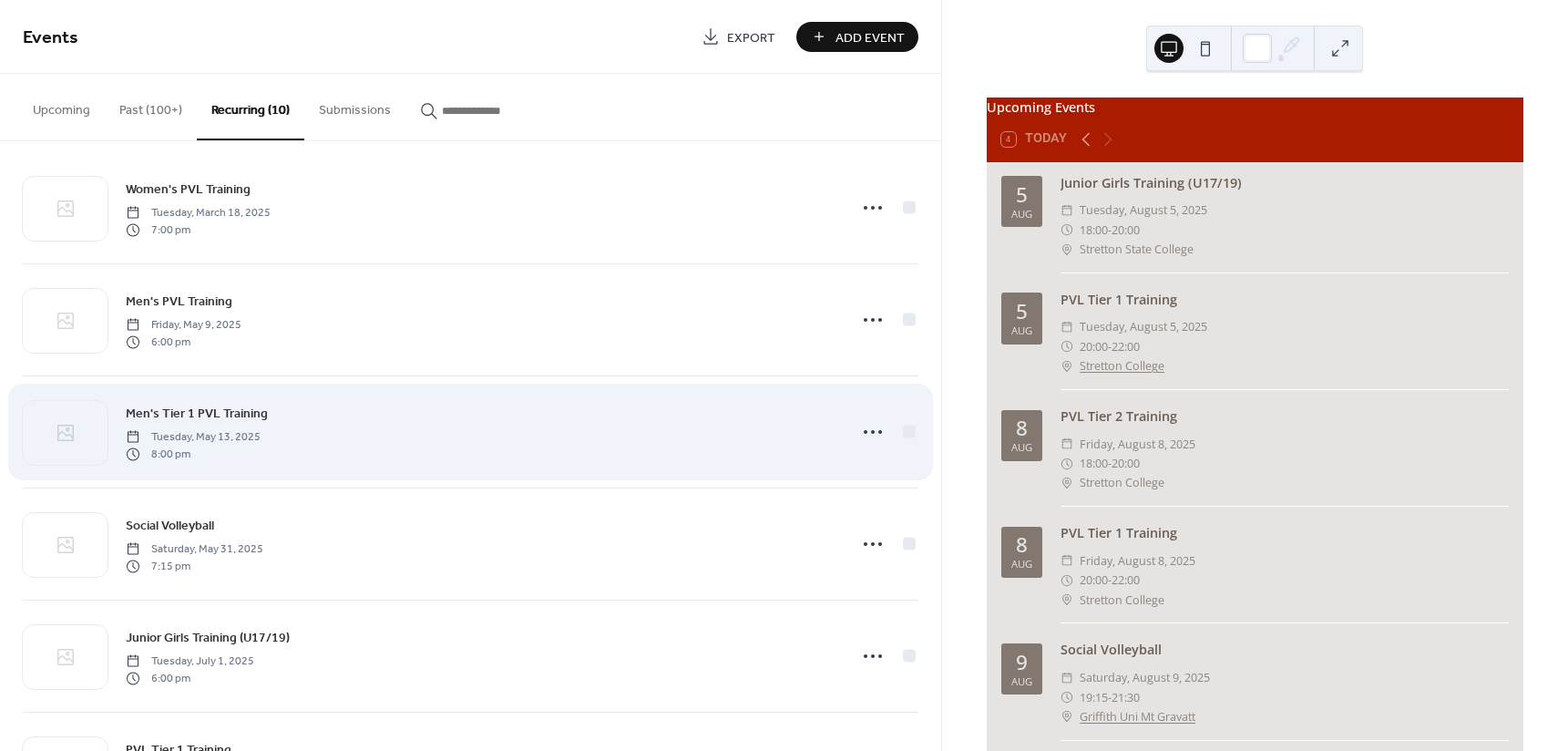 scroll, scrollTop: 0, scrollLeft: 0, axis: both 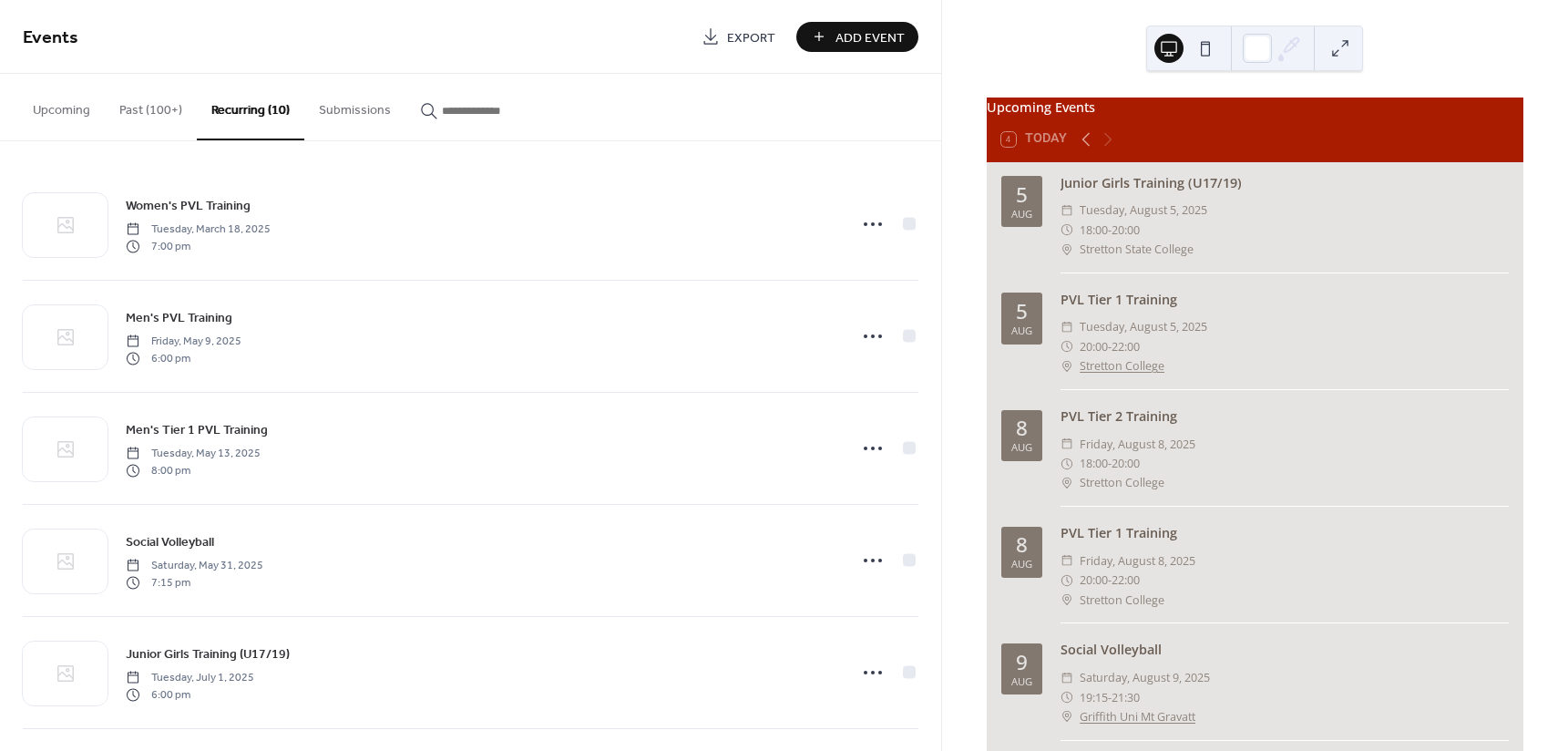 click on "Add Event" at bounding box center (870, 37) 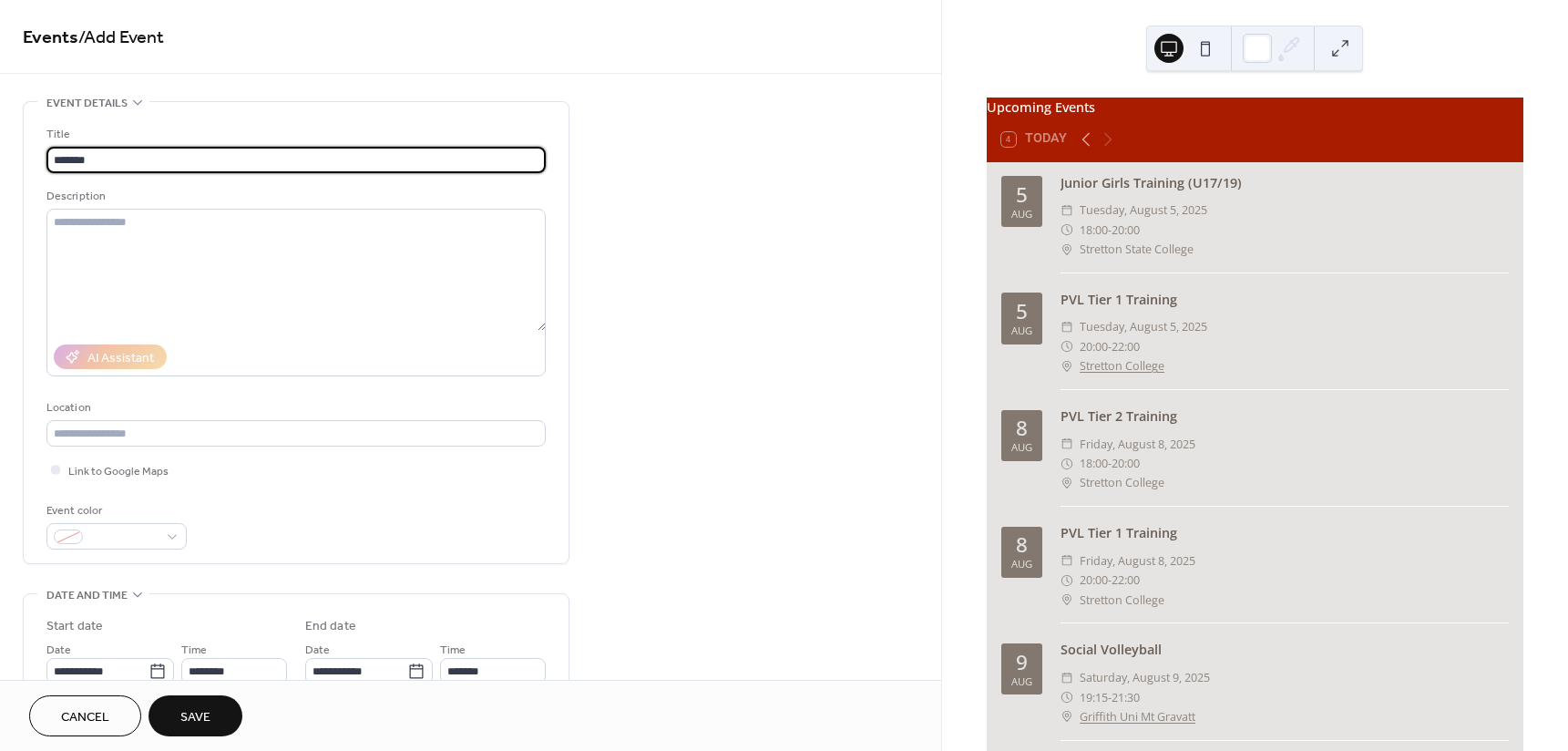 type on "**********" 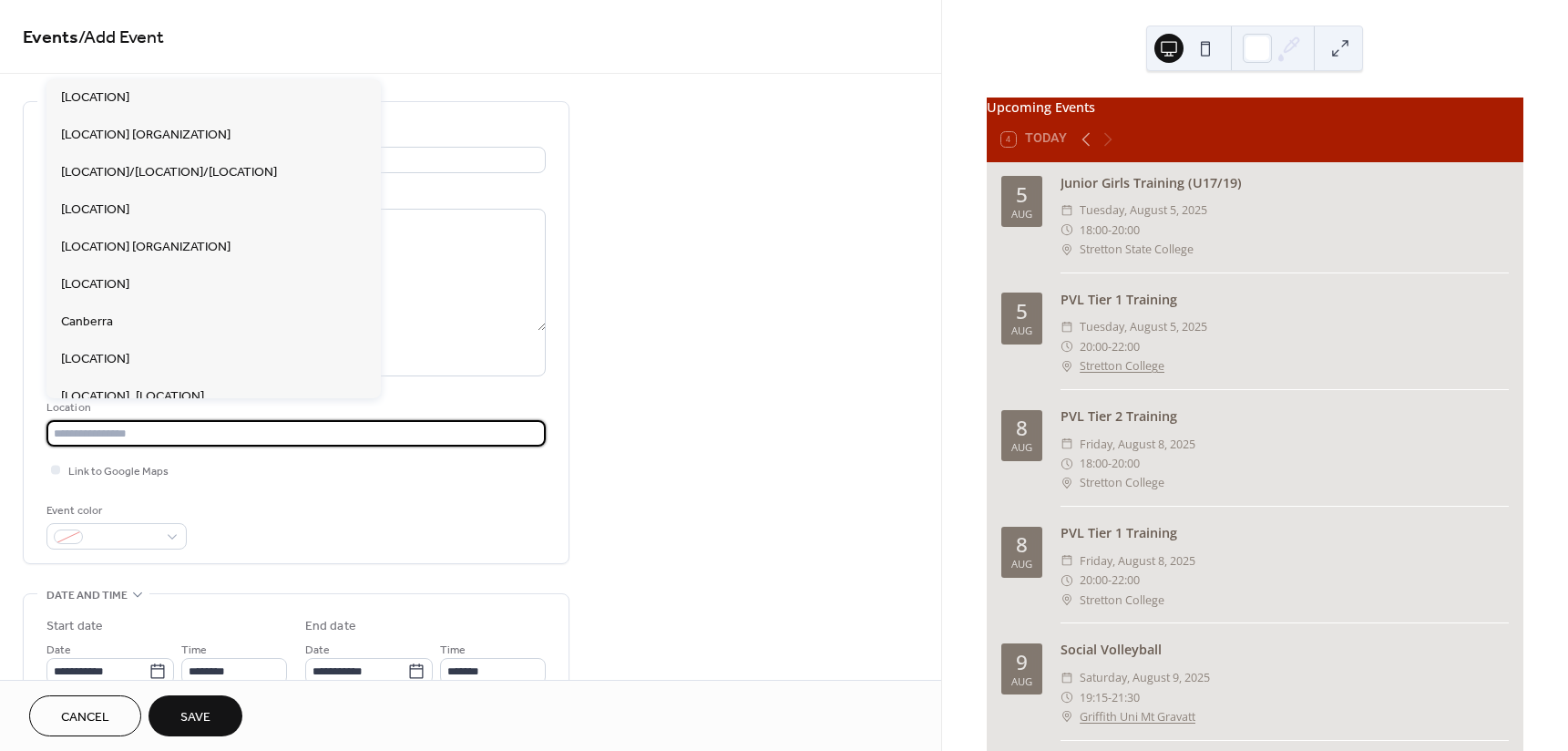 click at bounding box center [296, 433] 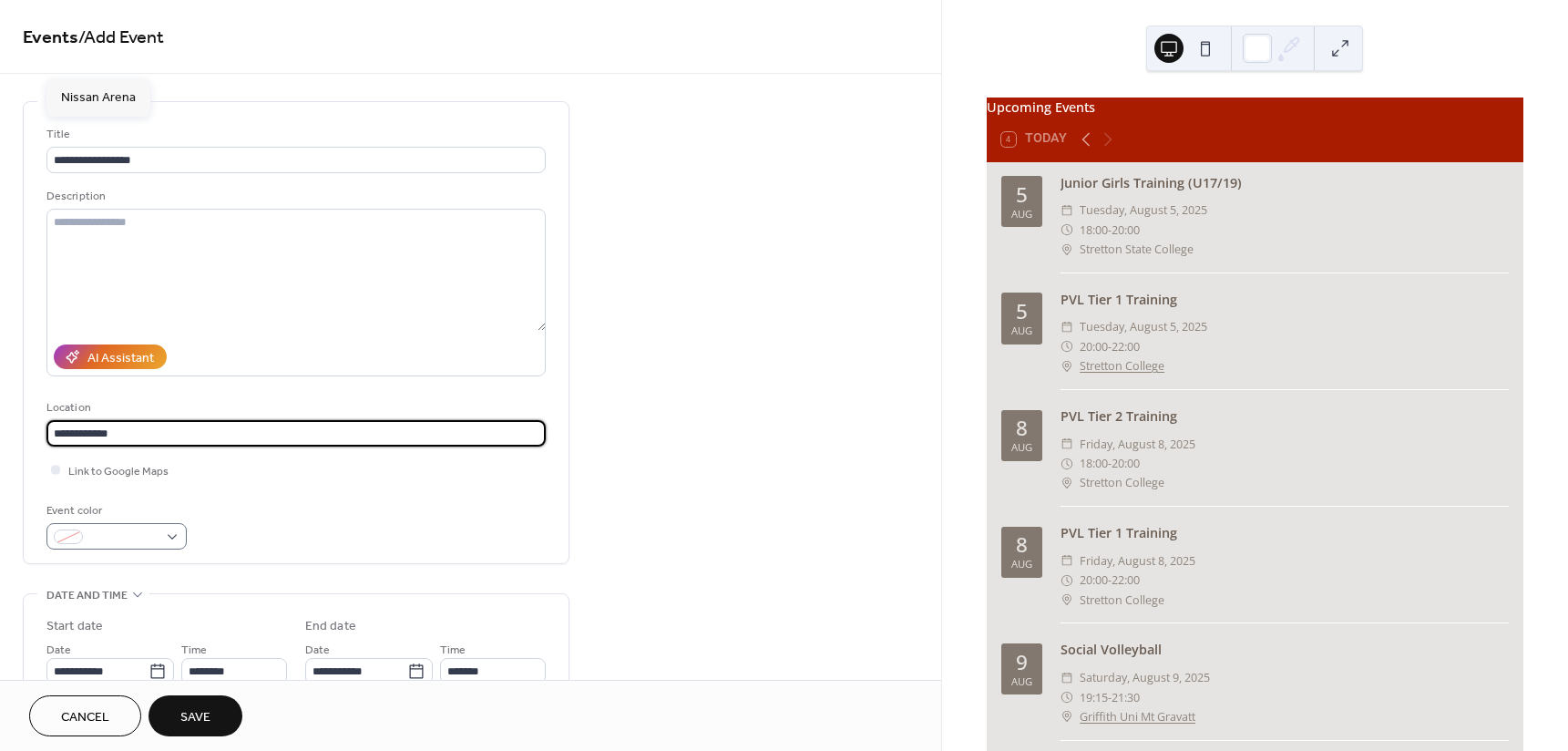 type on "**********" 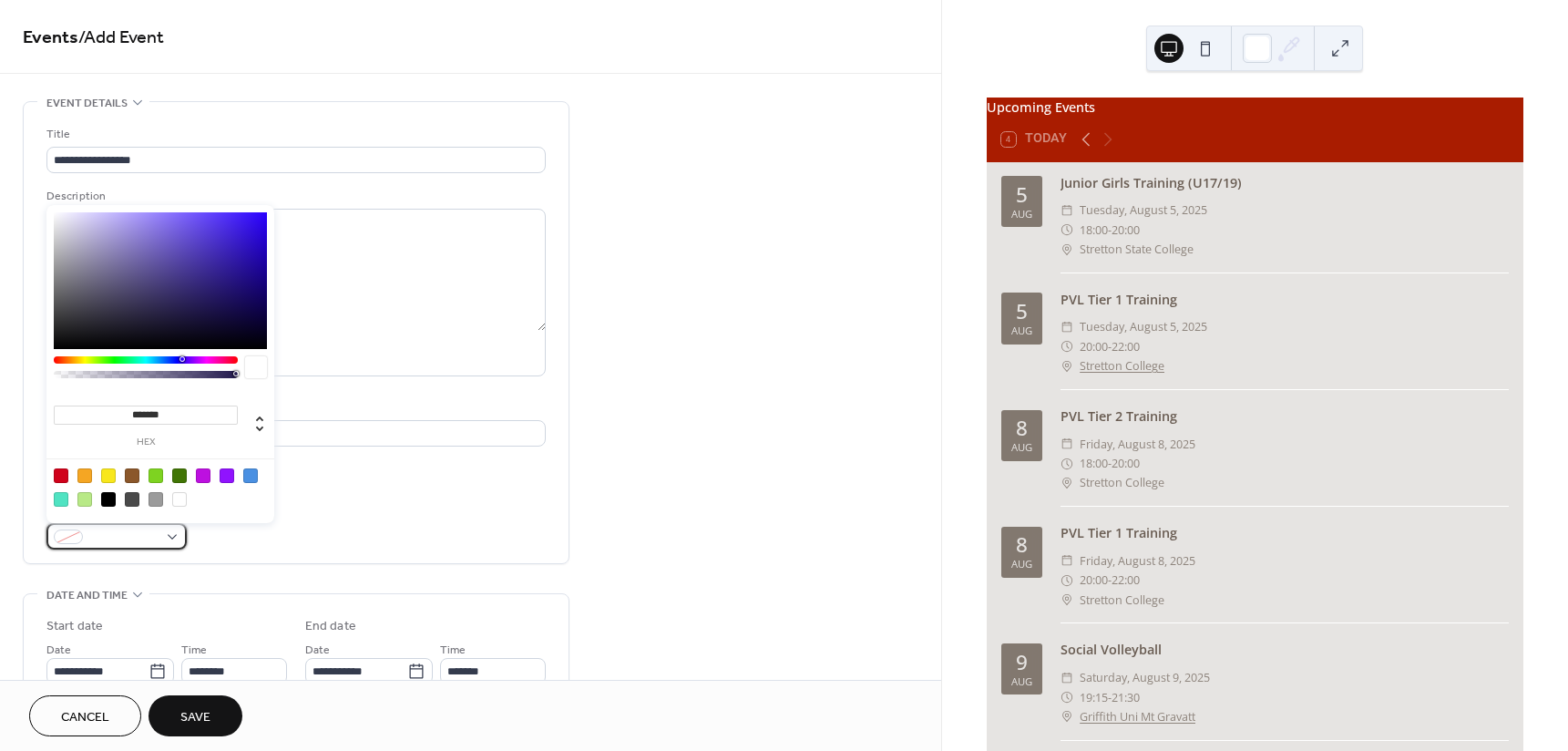 click at bounding box center [117, 536] 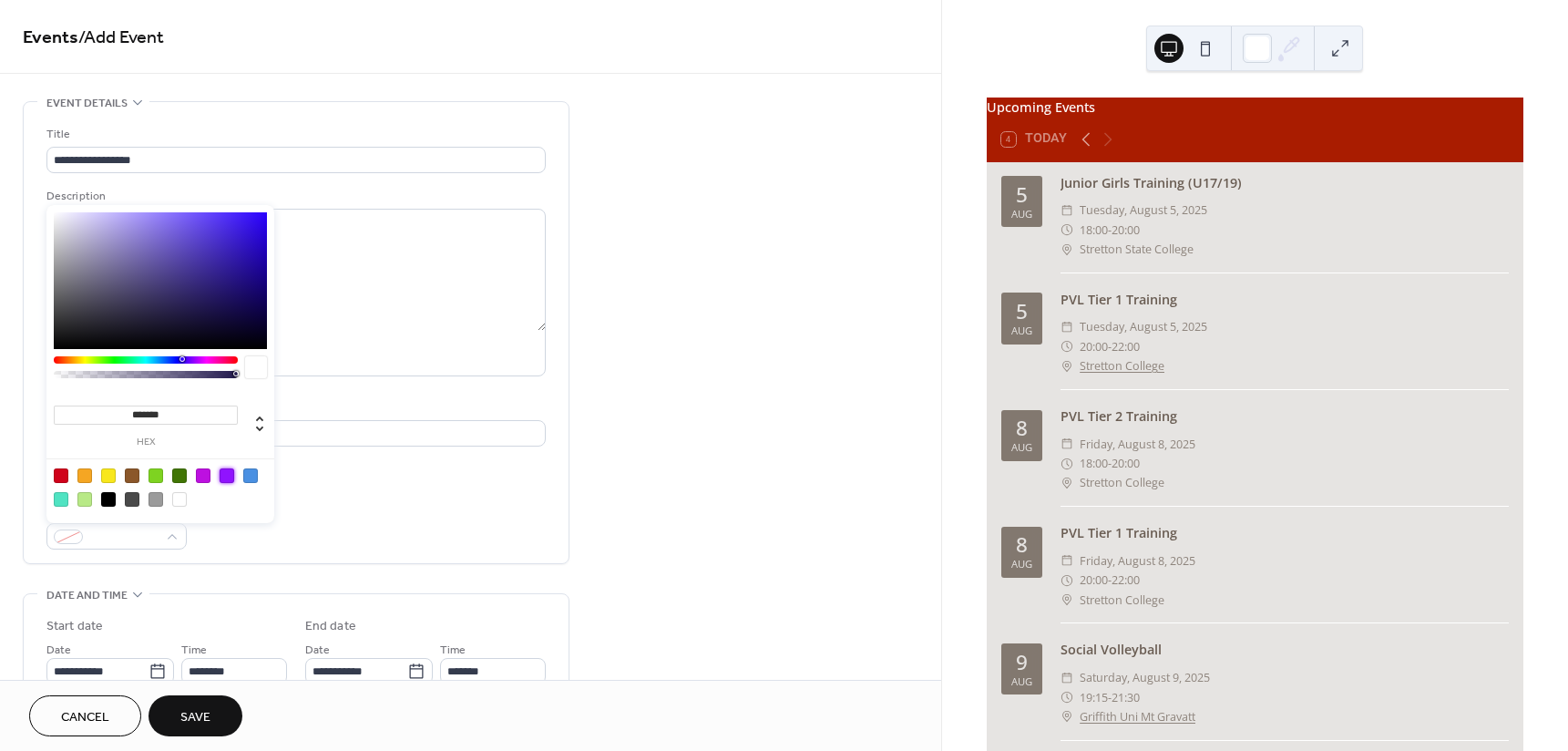 click at bounding box center [227, 476] 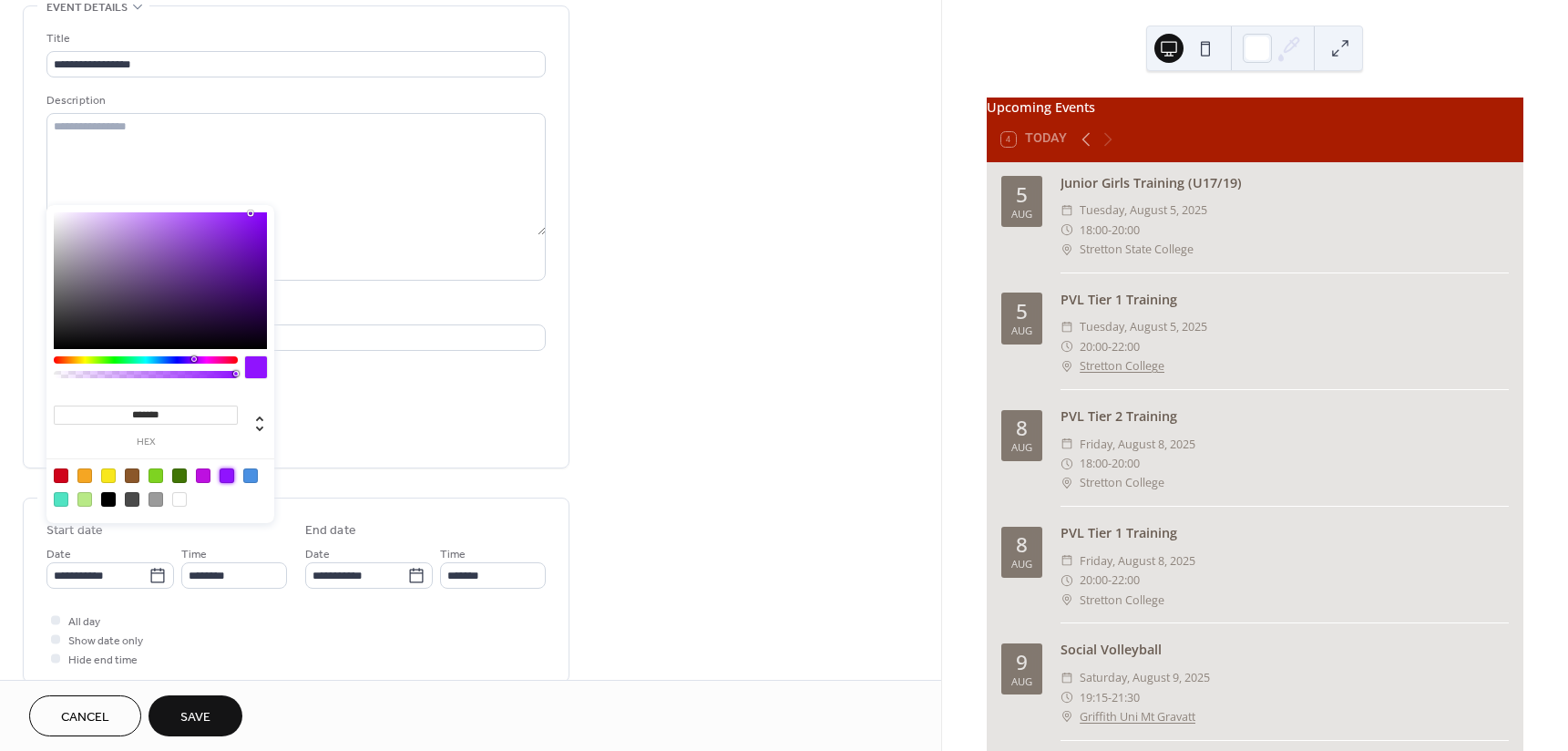scroll, scrollTop: 91, scrollLeft: 0, axis: vertical 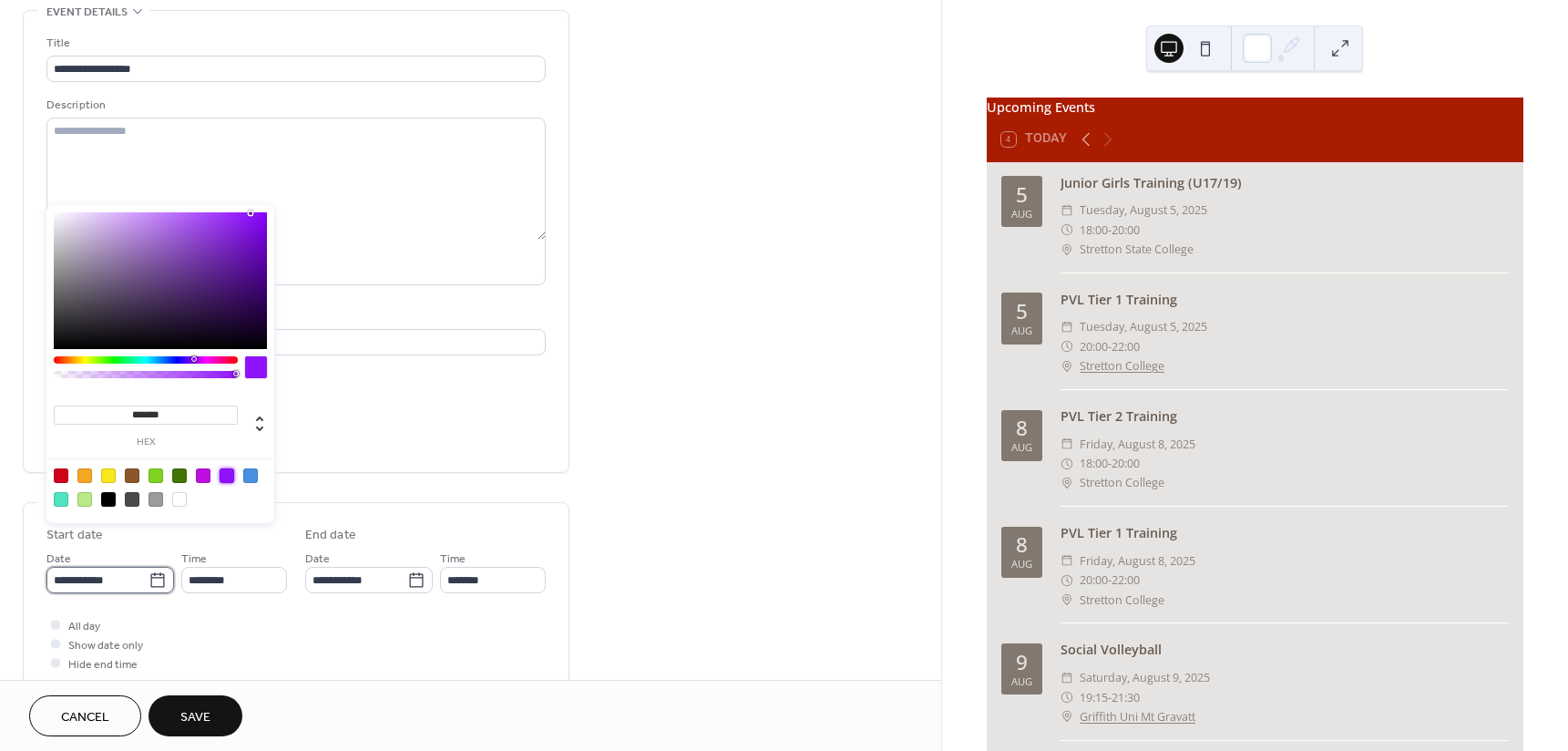 click on "**********" at bounding box center (784, 376) 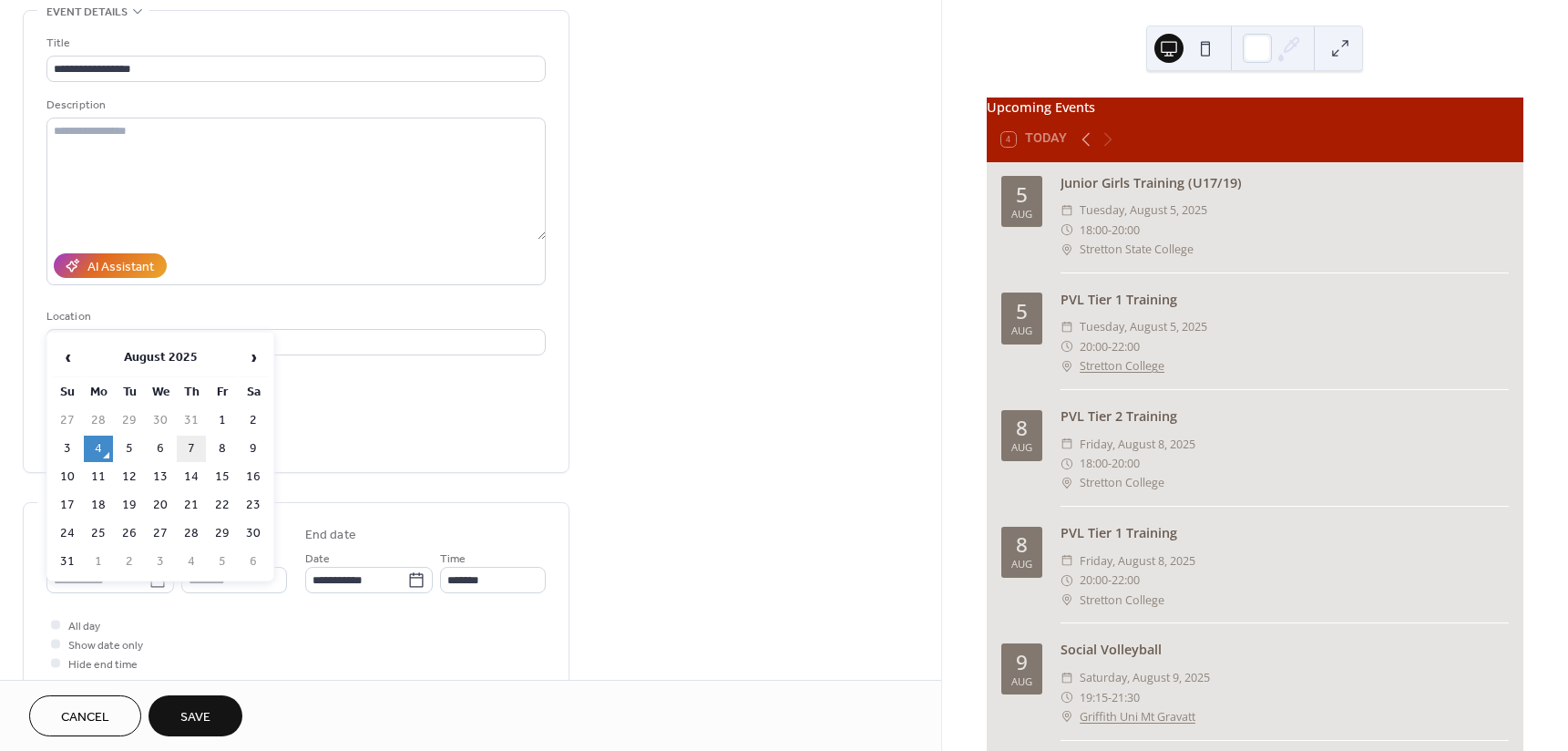 click on "7" at bounding box center (191, 448) 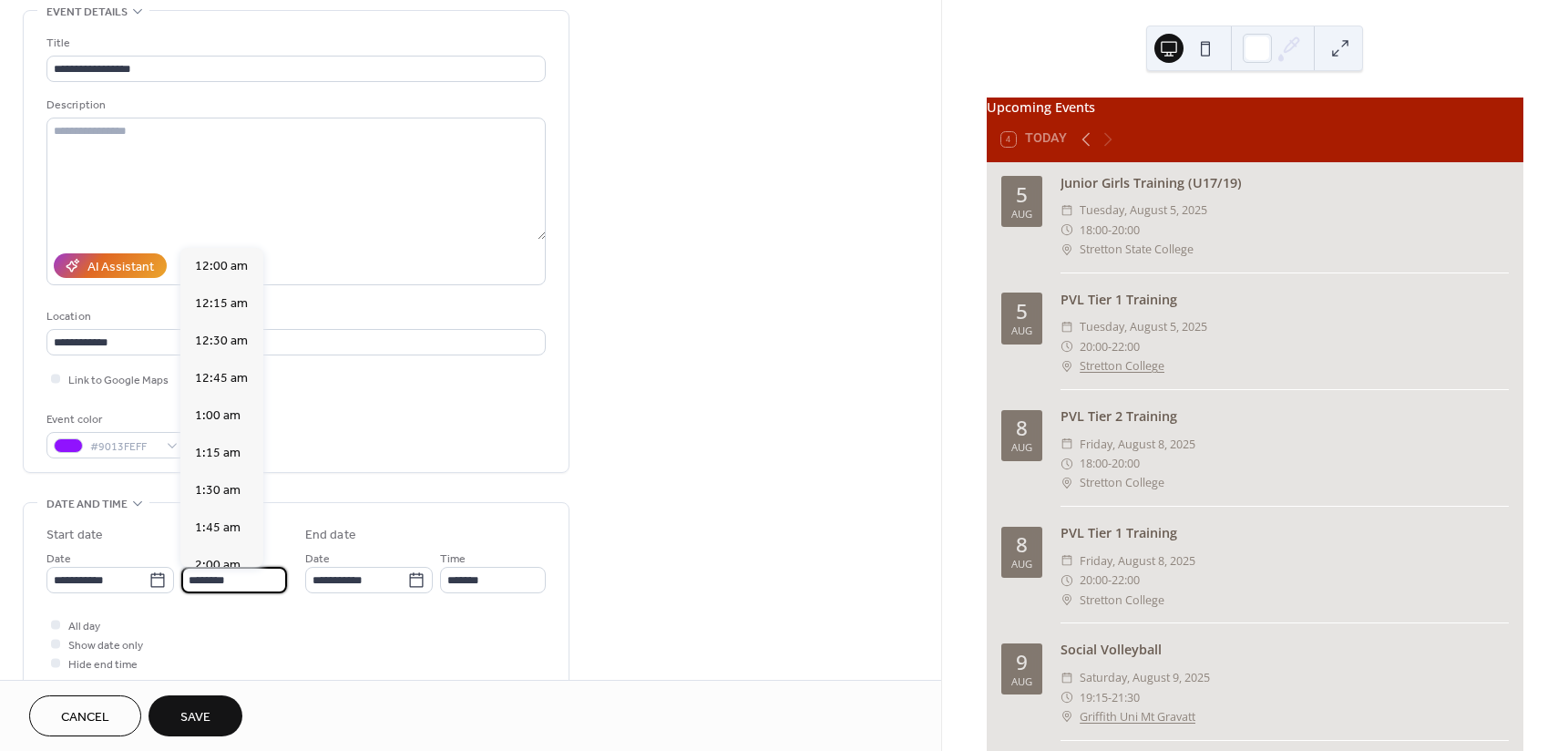 scroll, scrollTop: 1794, scrollLeft: 0, axis: vertical 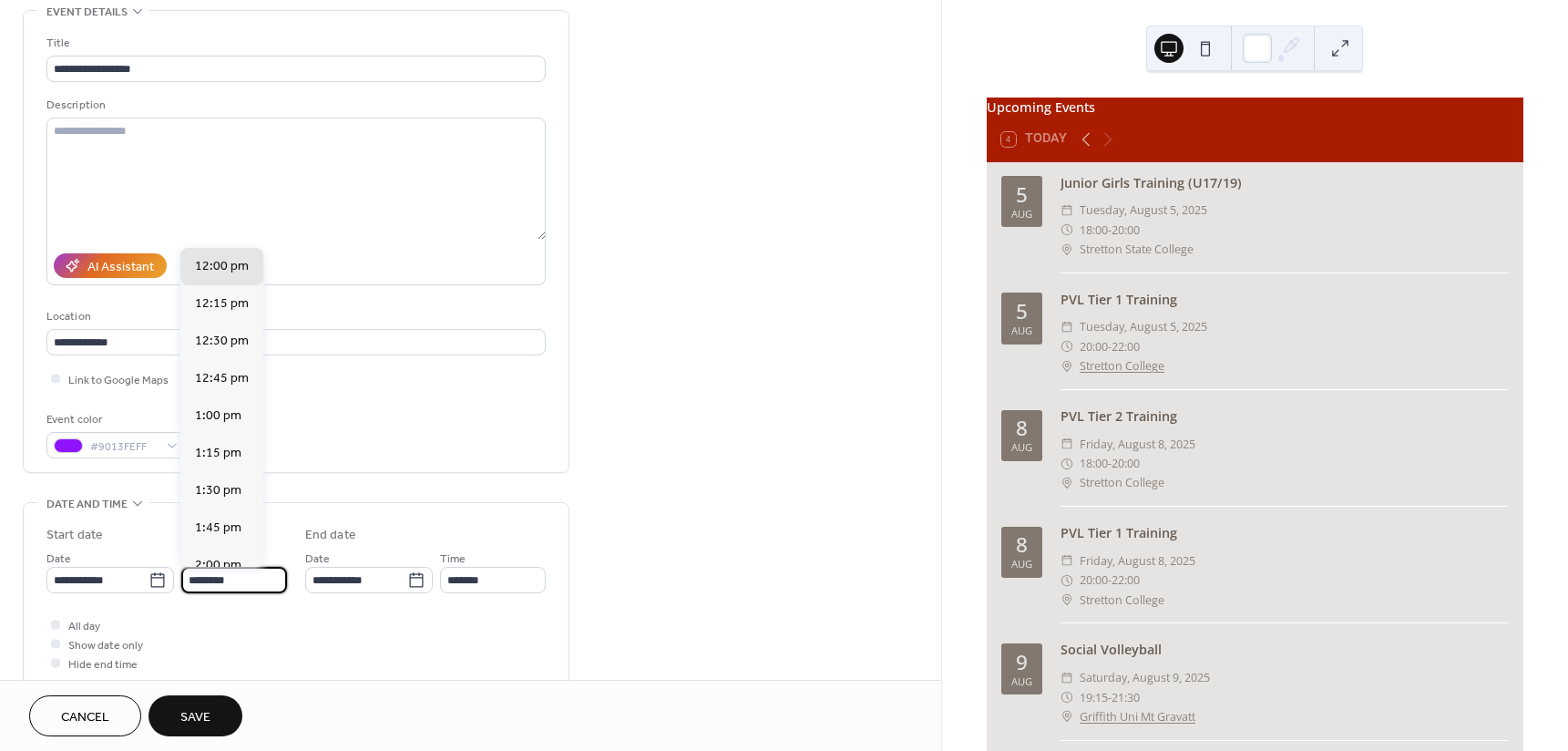 drag, startPoint x: 237, startPoint y: 577, endPoint x: 183, endPoint y: 578, distance: 54.009258 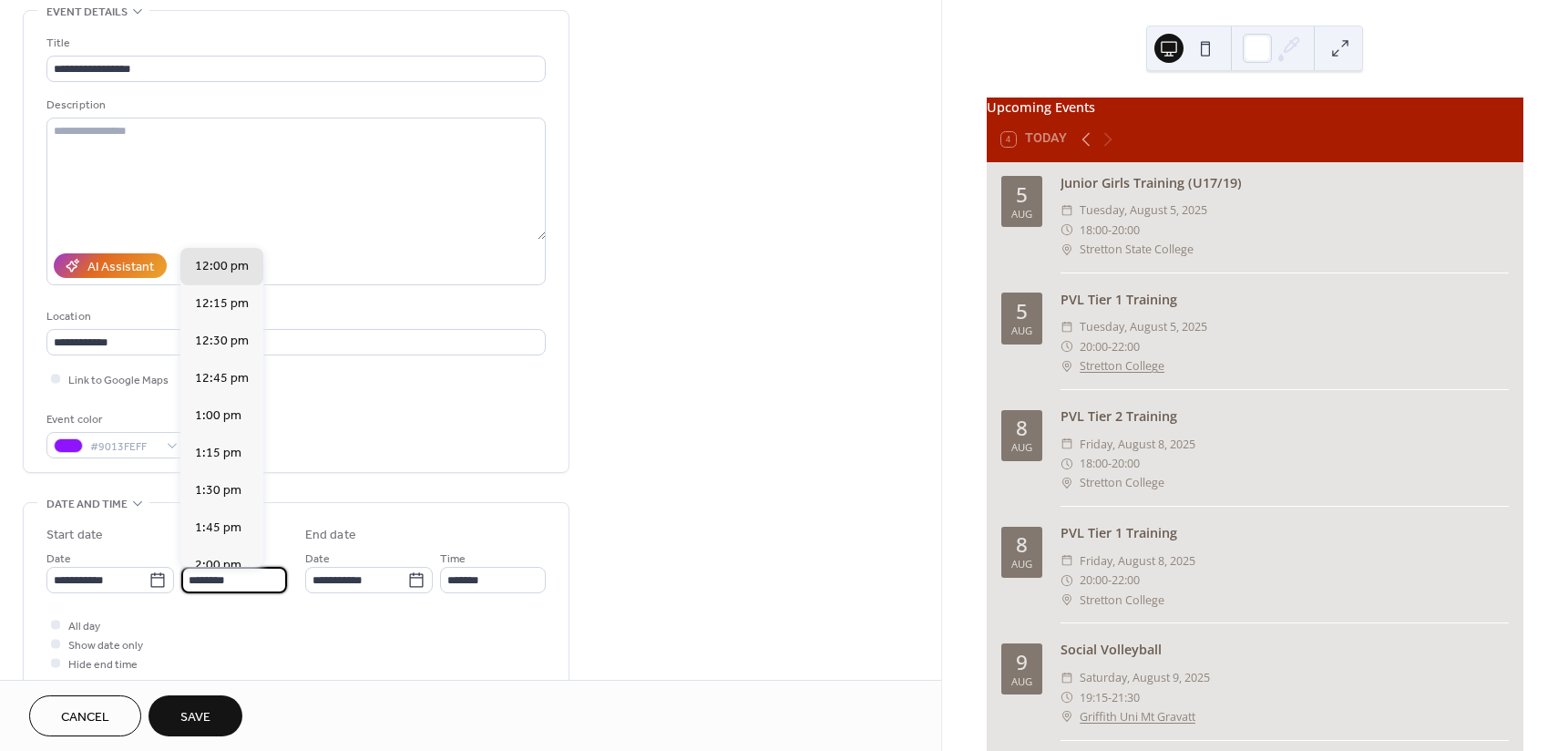 click on "********" at bounding box center [234, 580] 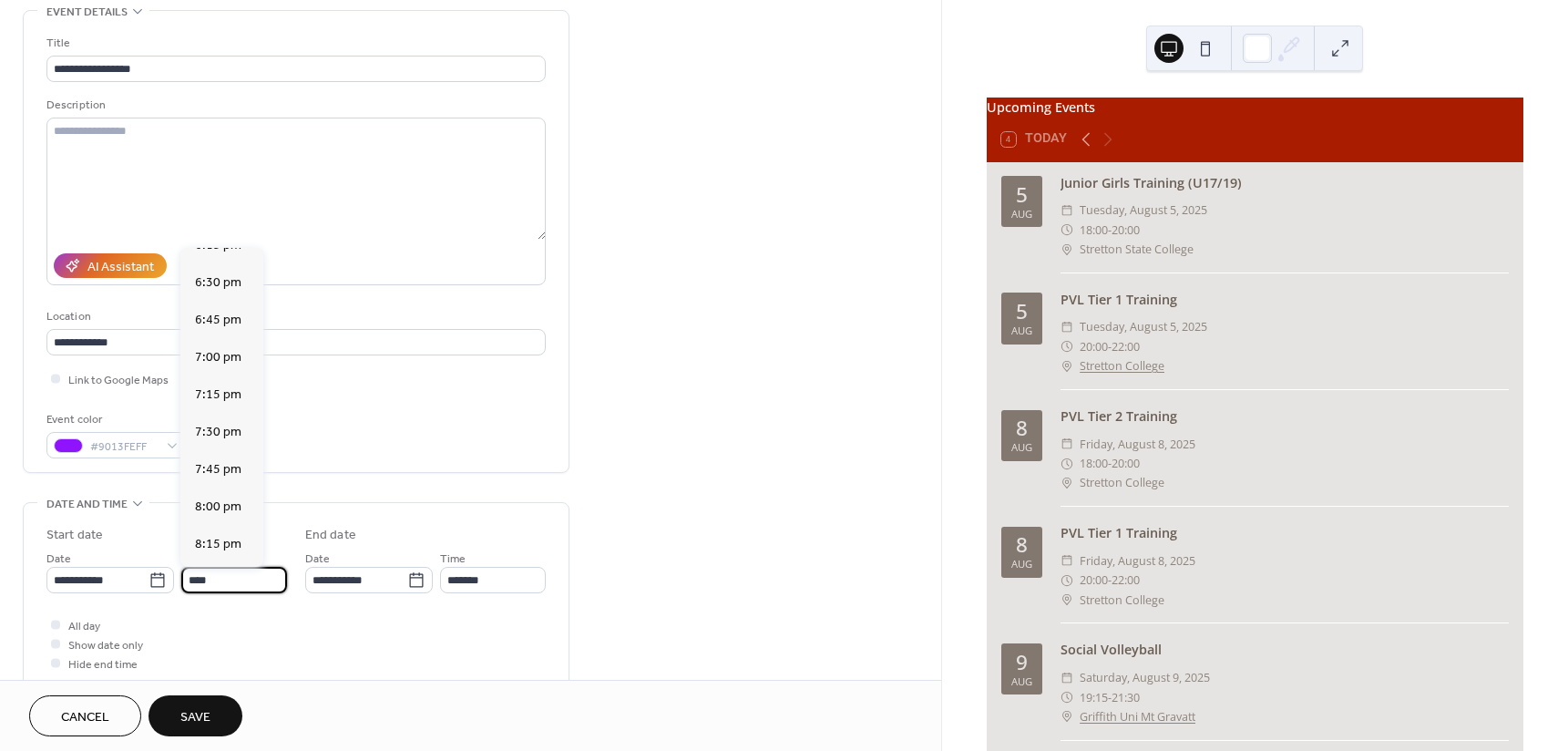 scroll, scrollTop: 2836, scrollLeft: 0, axis: vertical 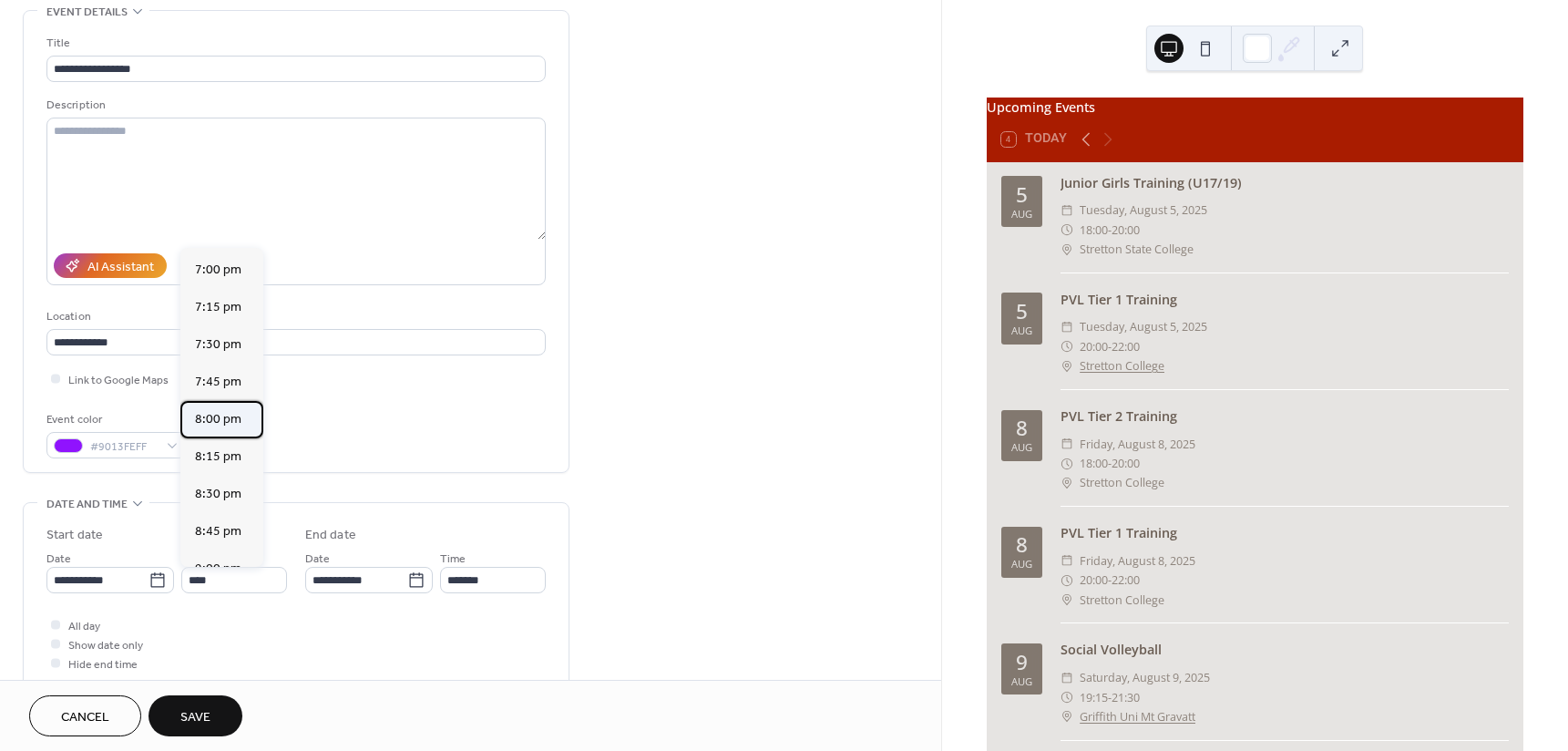 click on "8:00 pm" at bounding box center [218, 419] 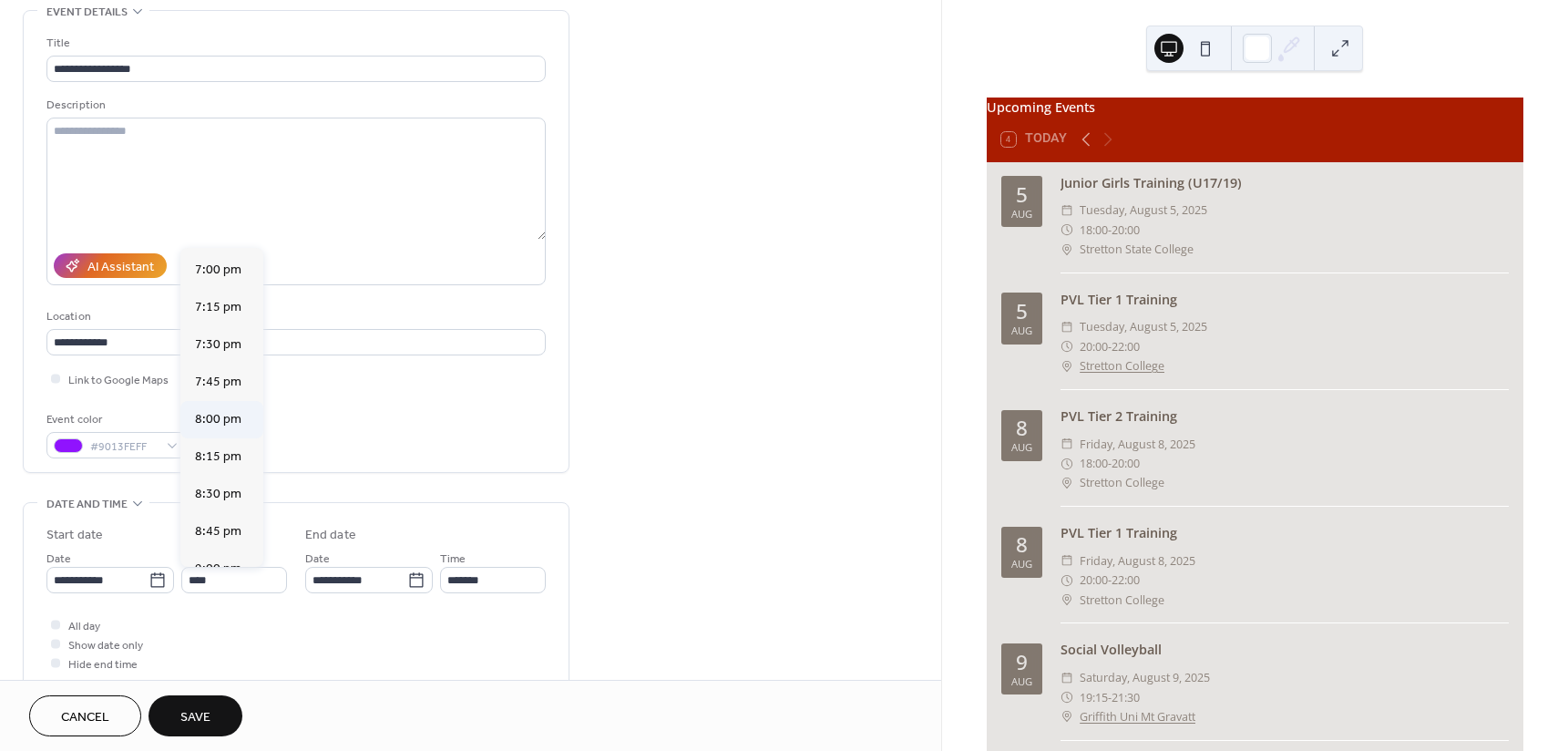 type on "*******" 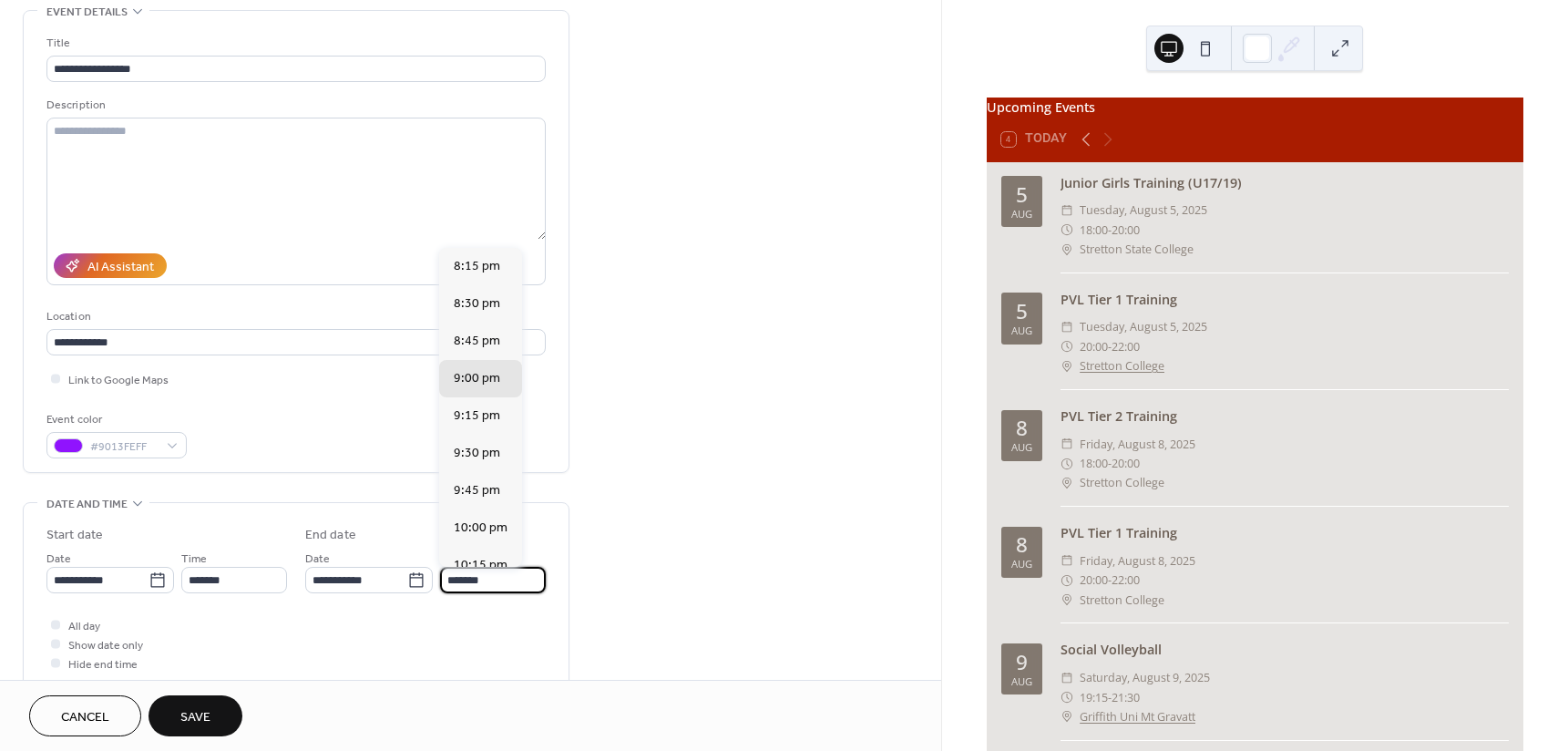 click on "*******" at bounding box center [493, 580] 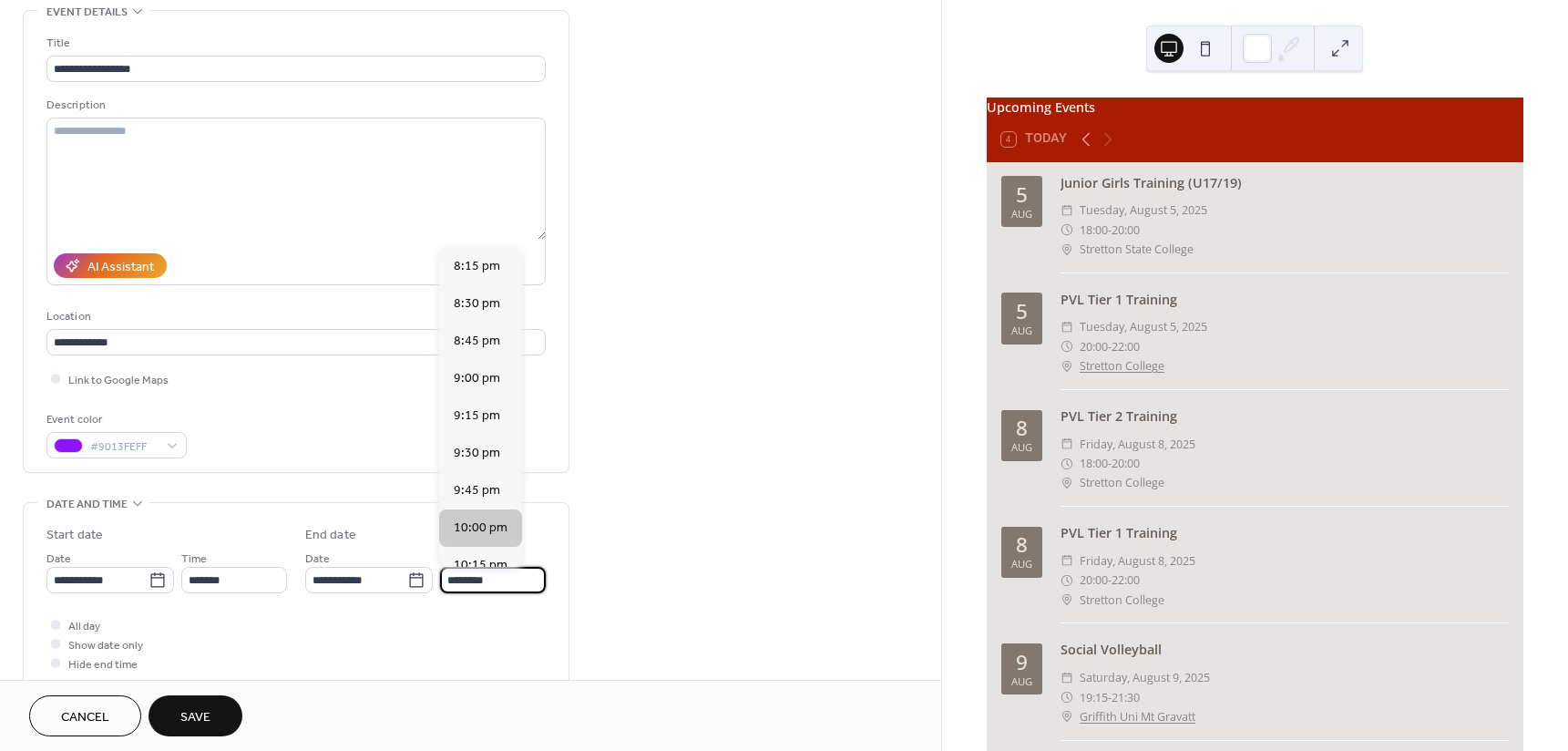 type on "********" 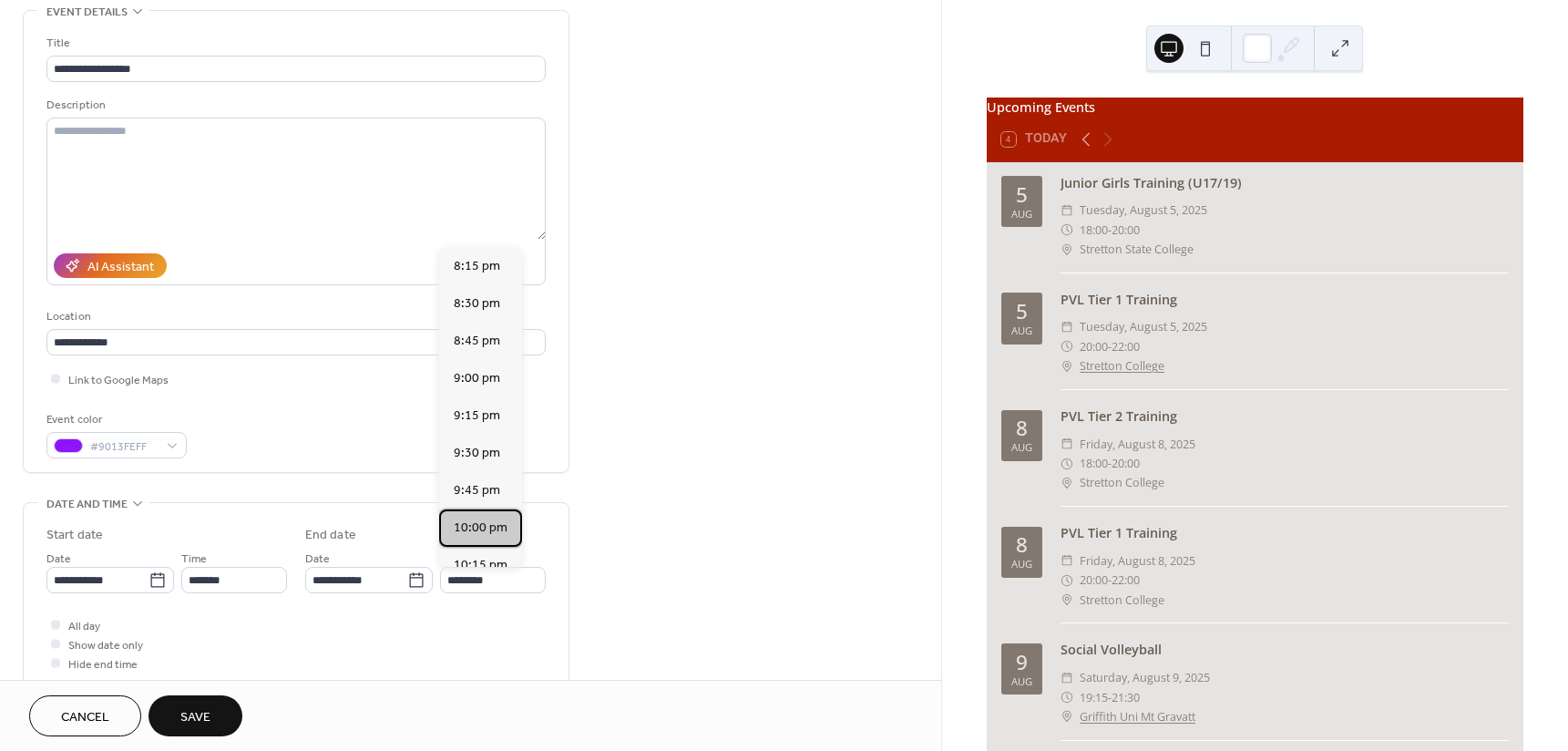 click on "10:00 pm" at bounding box center (480, 528) 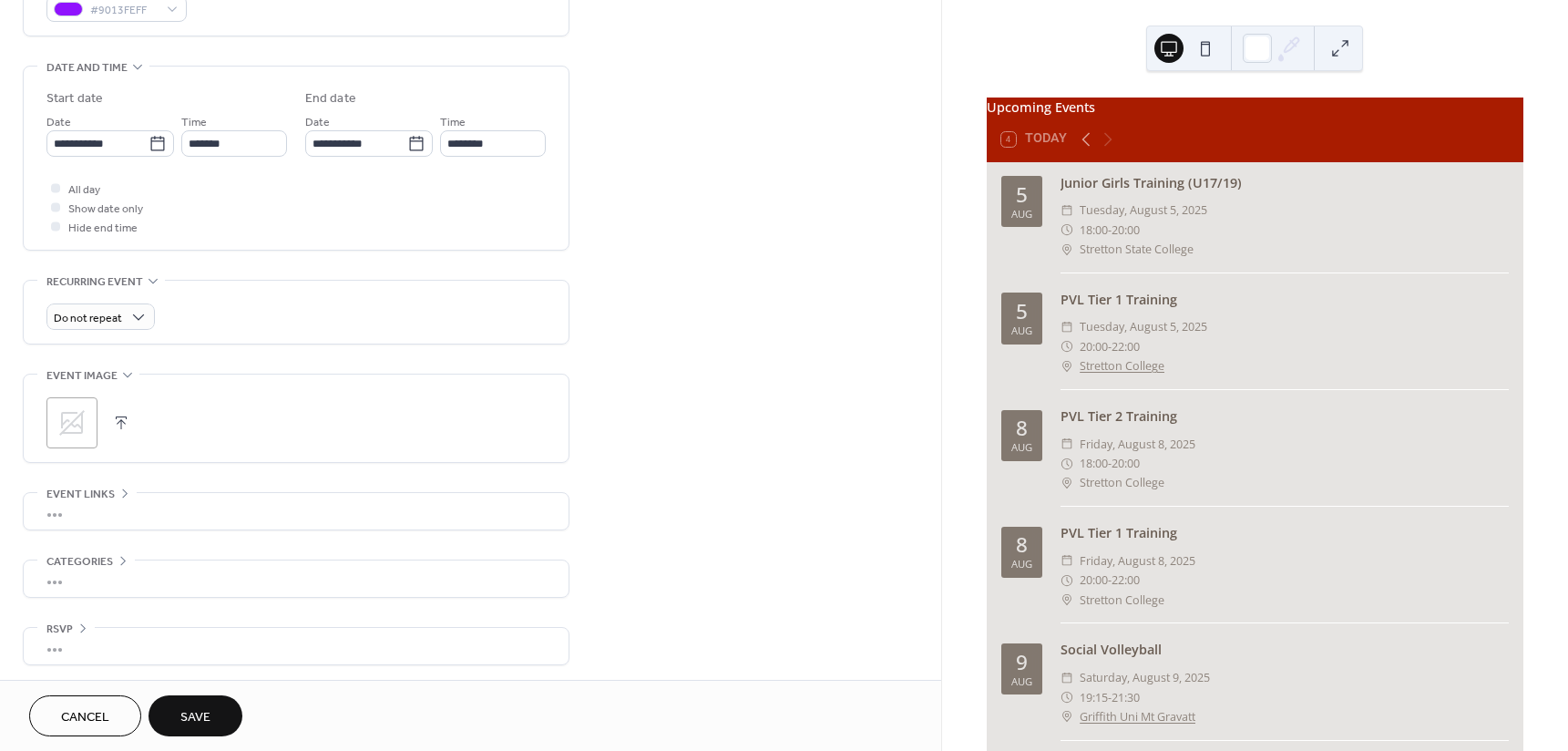 scroll, scrollTop: 531, scrollLeft: 0, axis: vertical 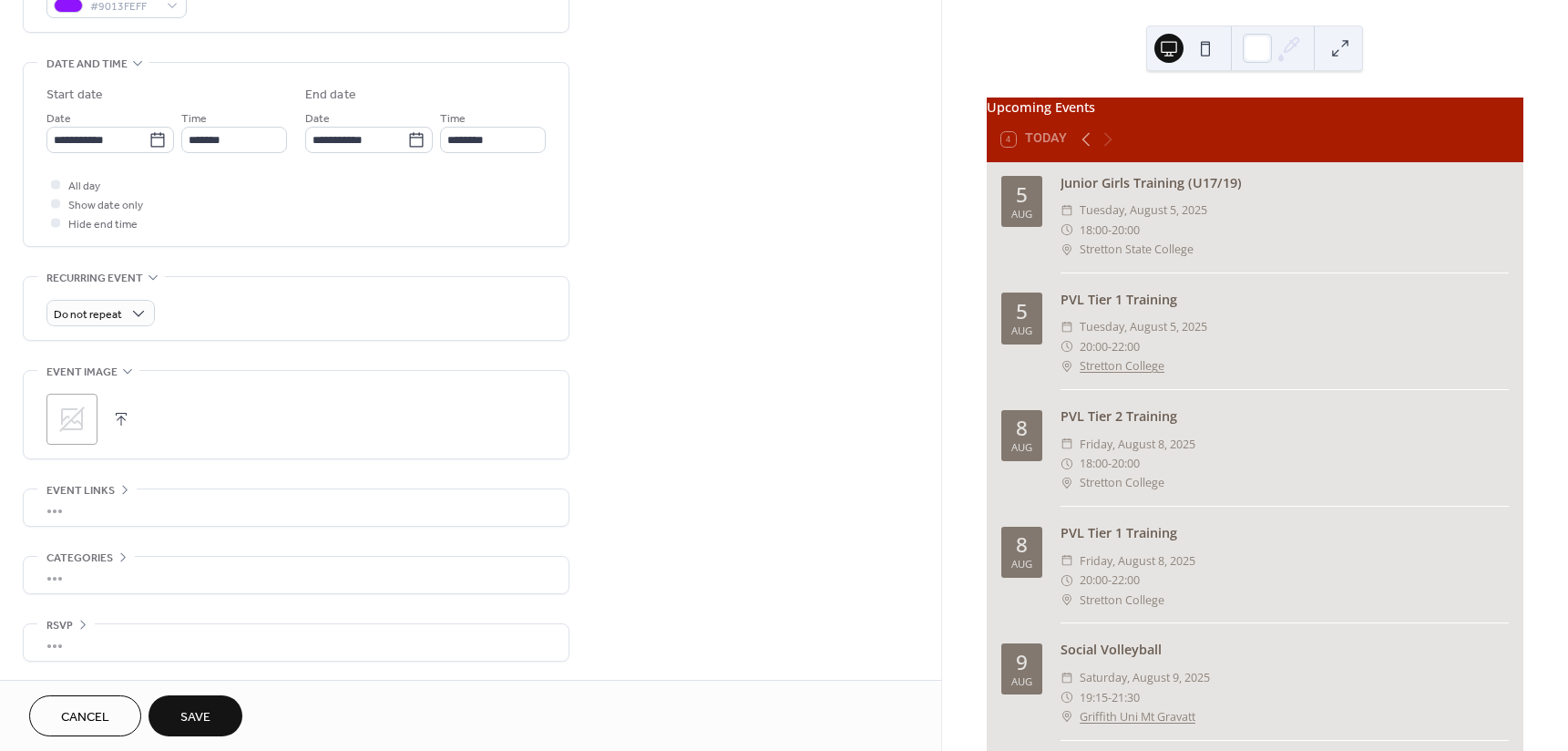 click on "Save" at bounding box center (195, 717) 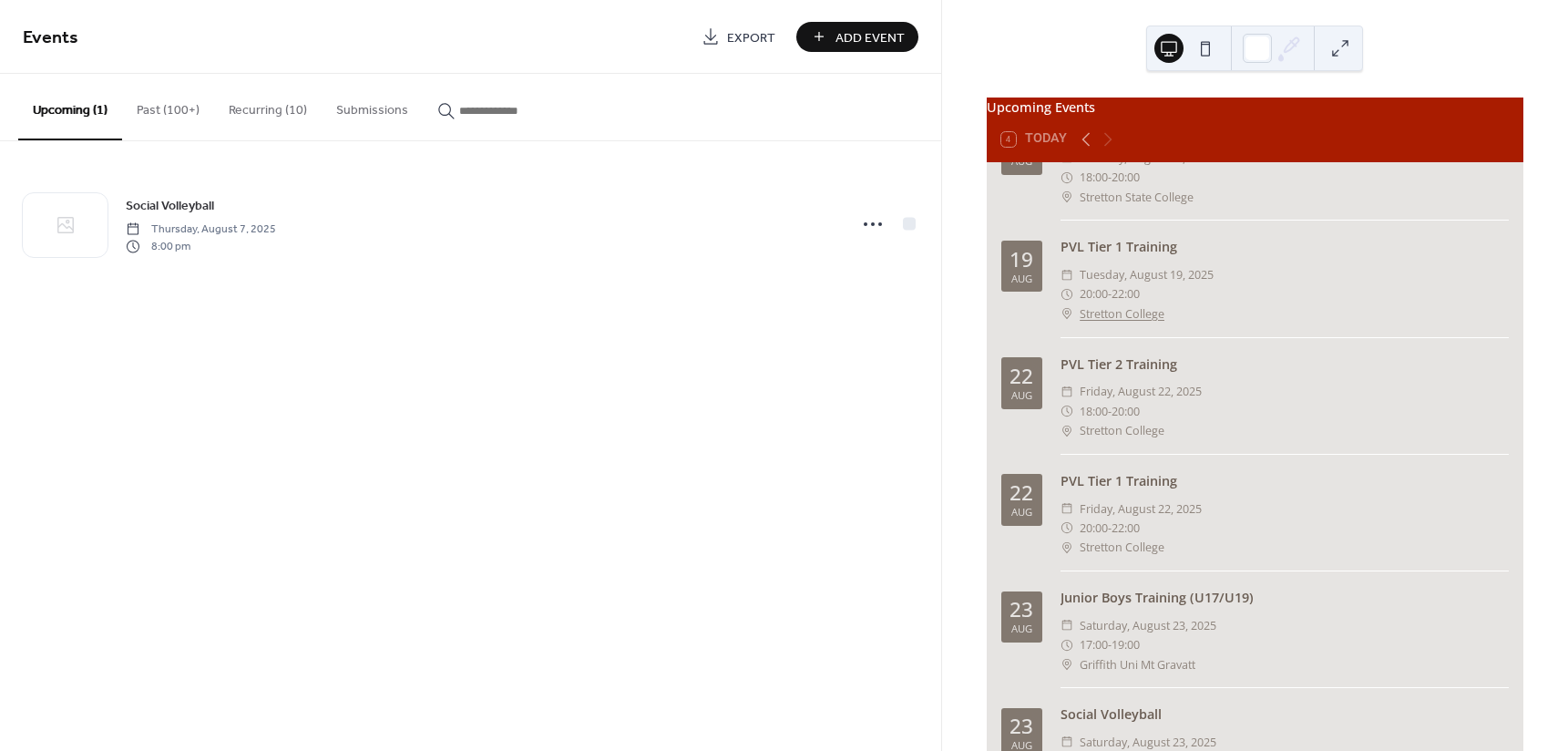 scroll, scrollTop: 1458, scrollLeft: 0, axis: vertical 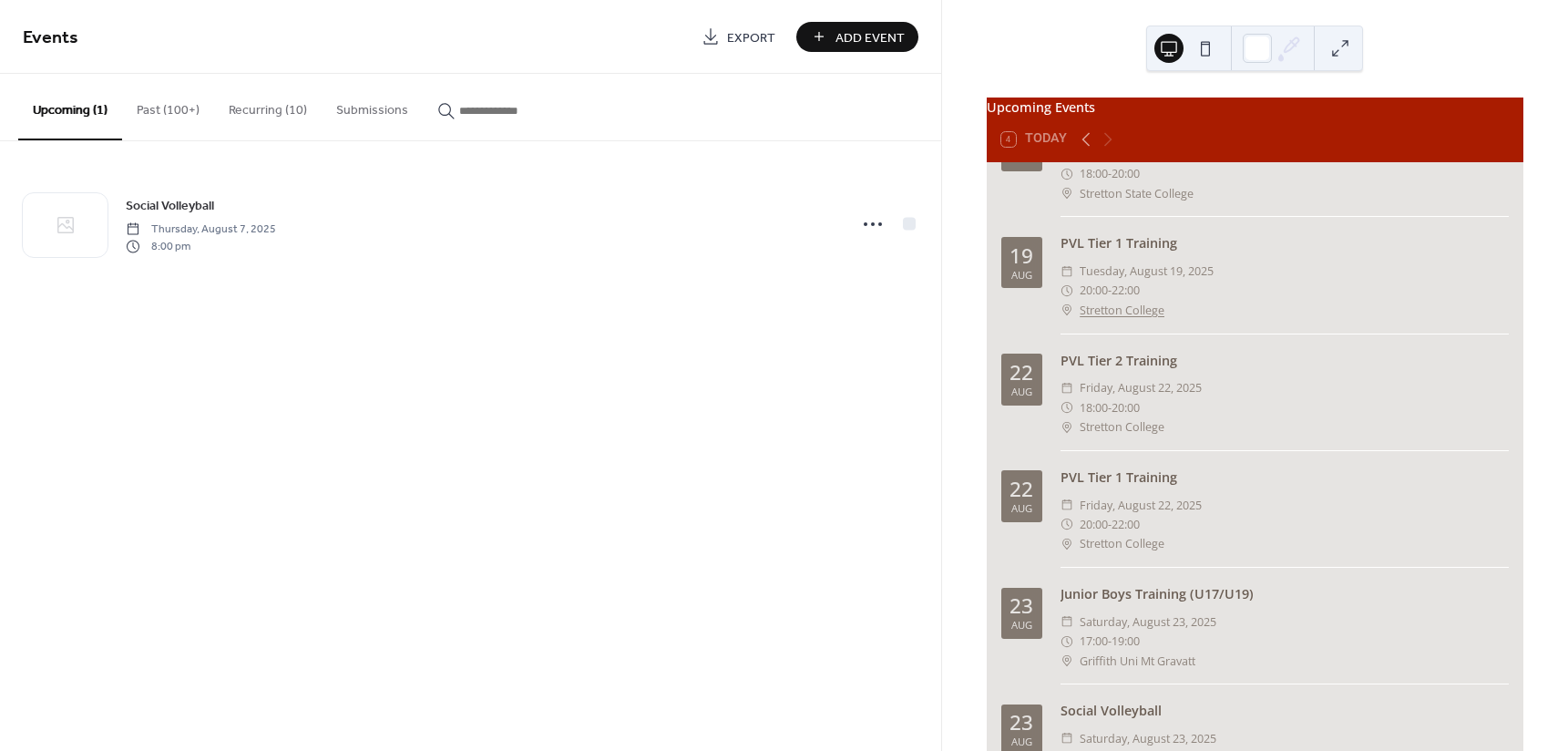 click on "Add Event" at bounding box center [870, 37] 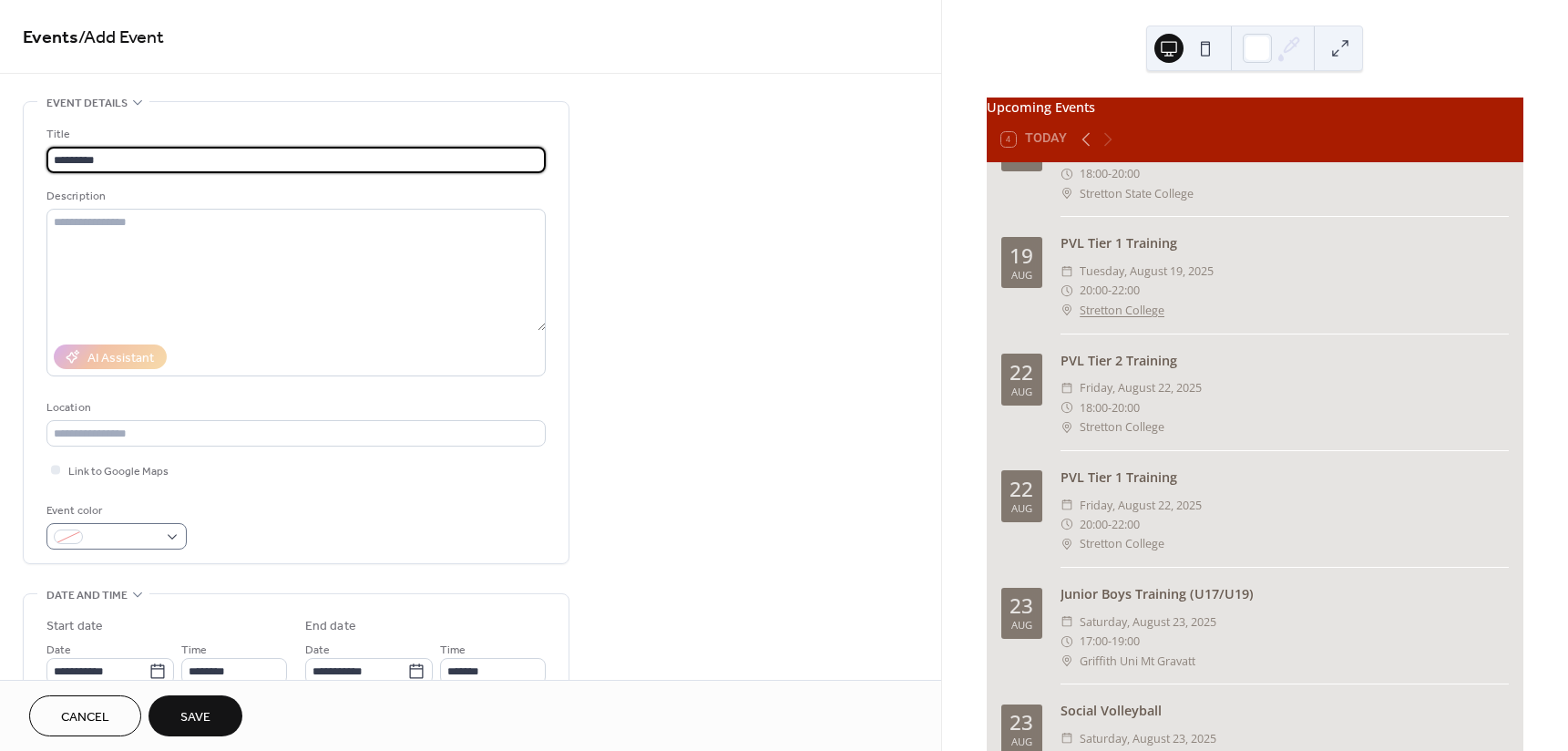 type on "*********" 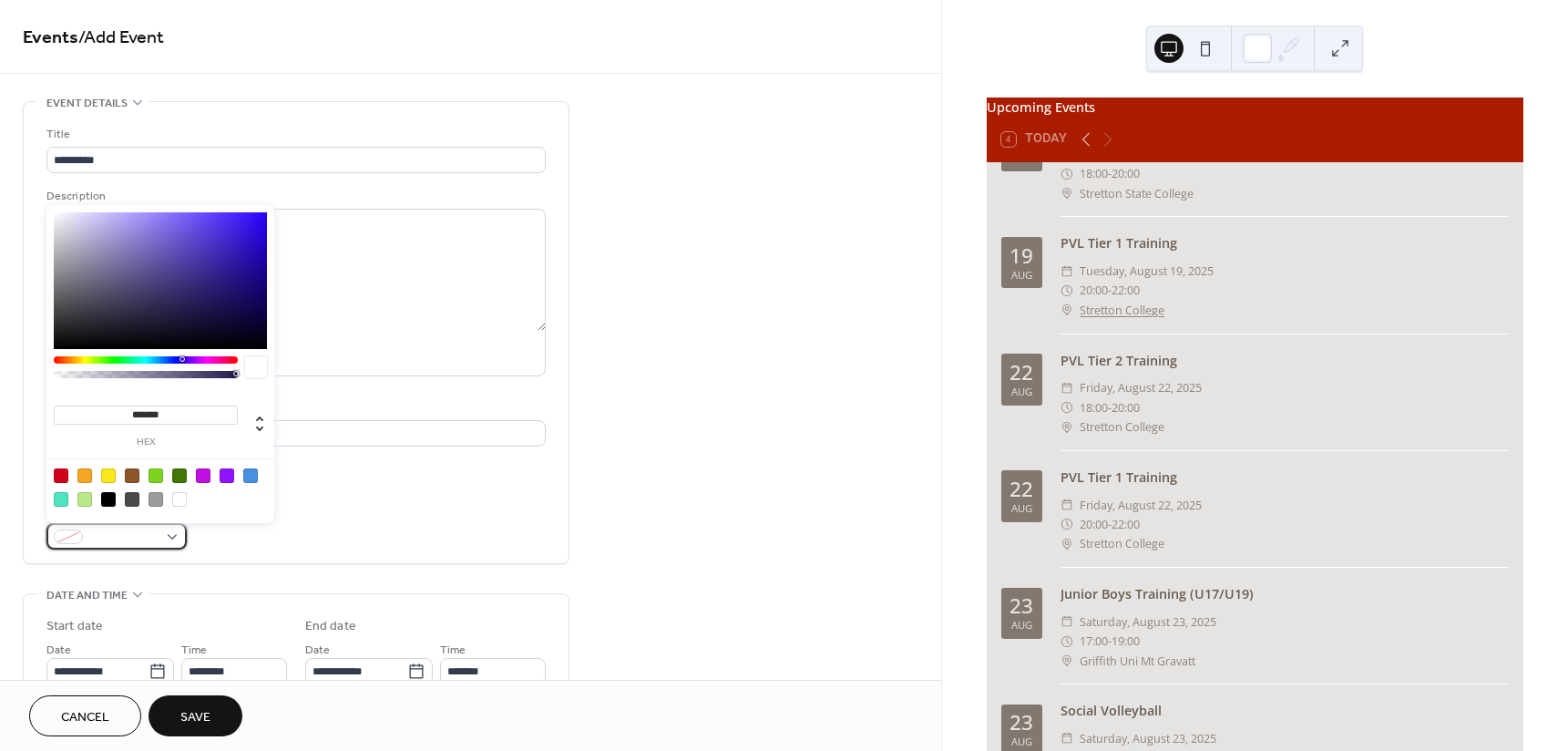 click on "**********" at bounding box center (784, 376) 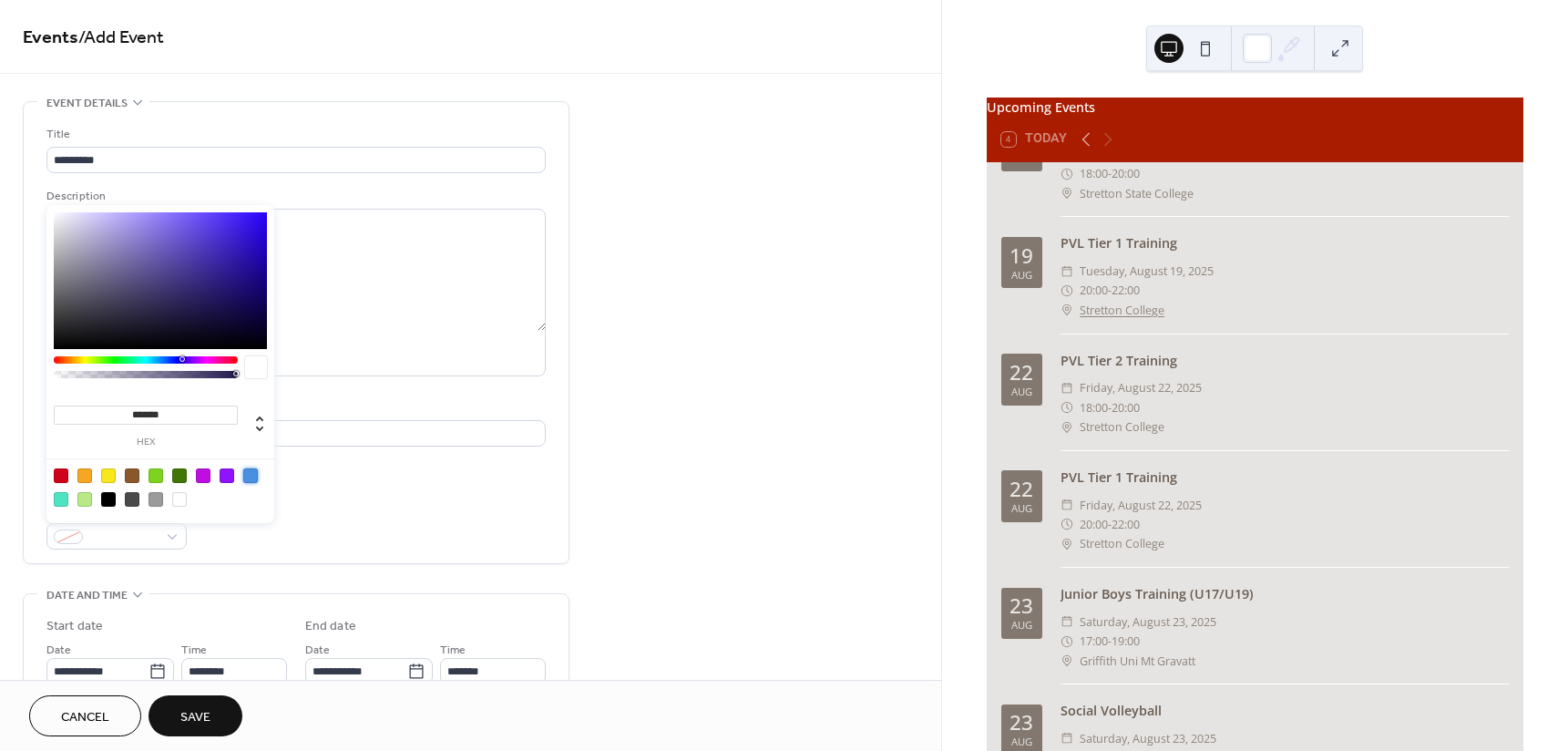 click at bounding box center [251, 476] 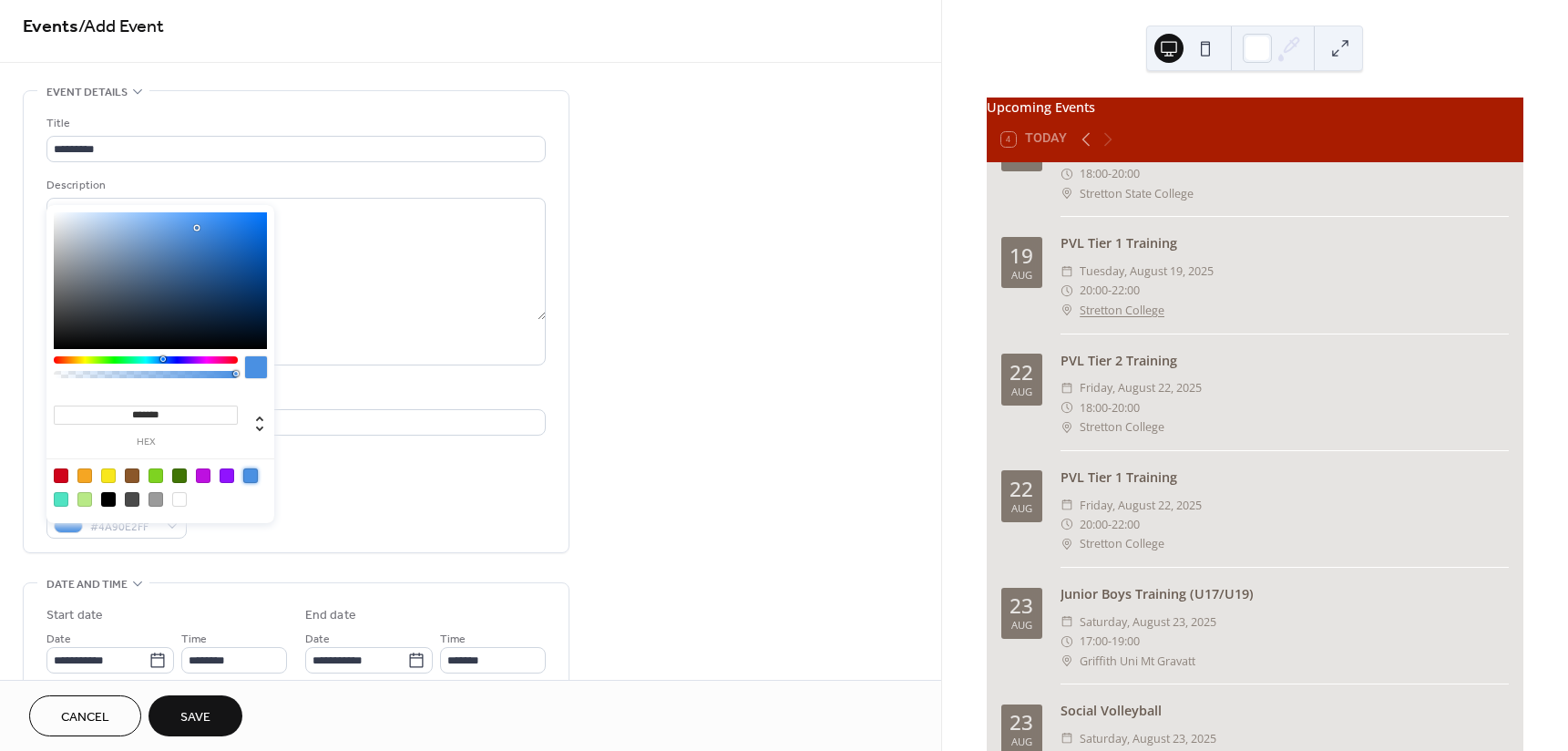 scroll, scrollTop: 0, scrollLeft: 0, axis: both 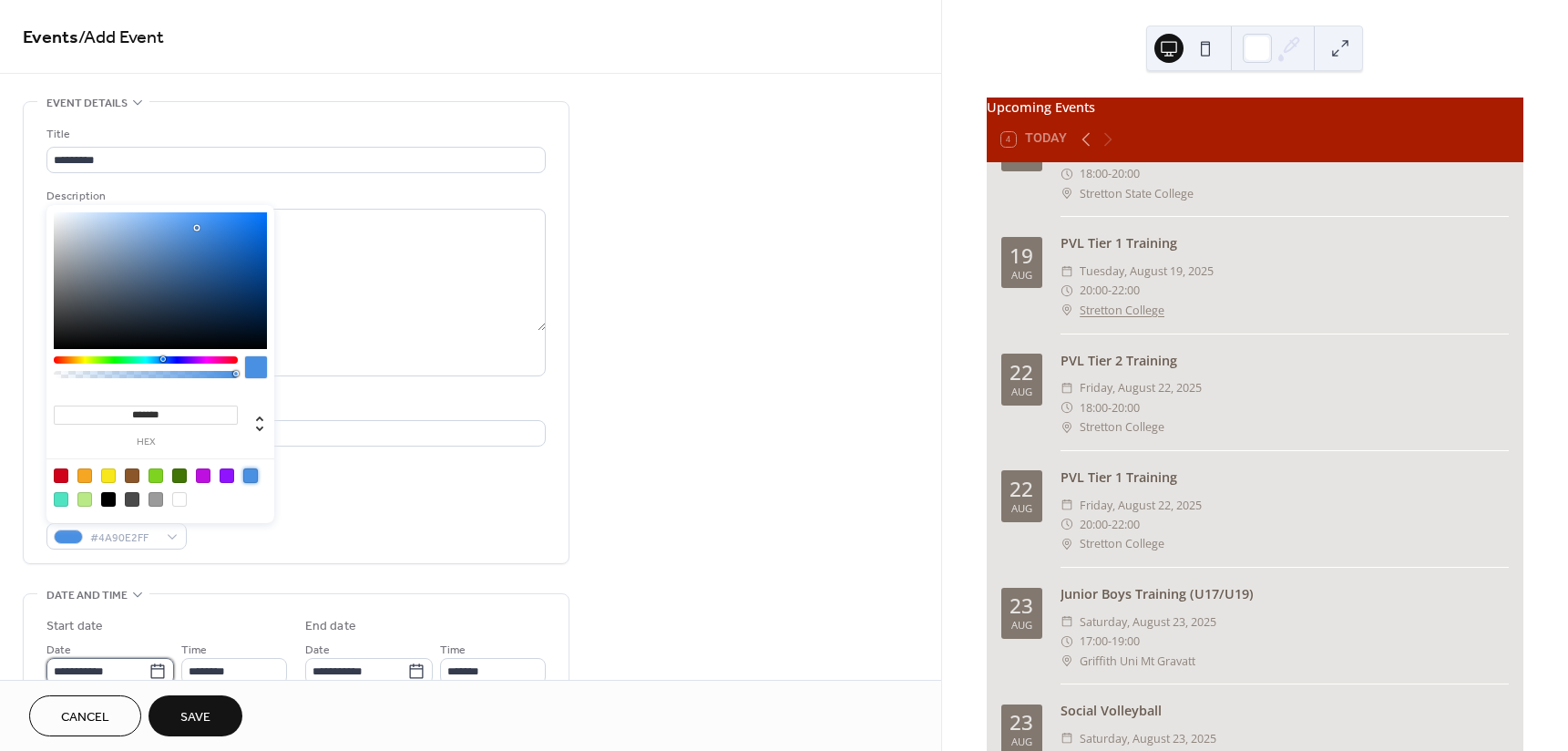 click on "**********" at bounding box center [97, 671] 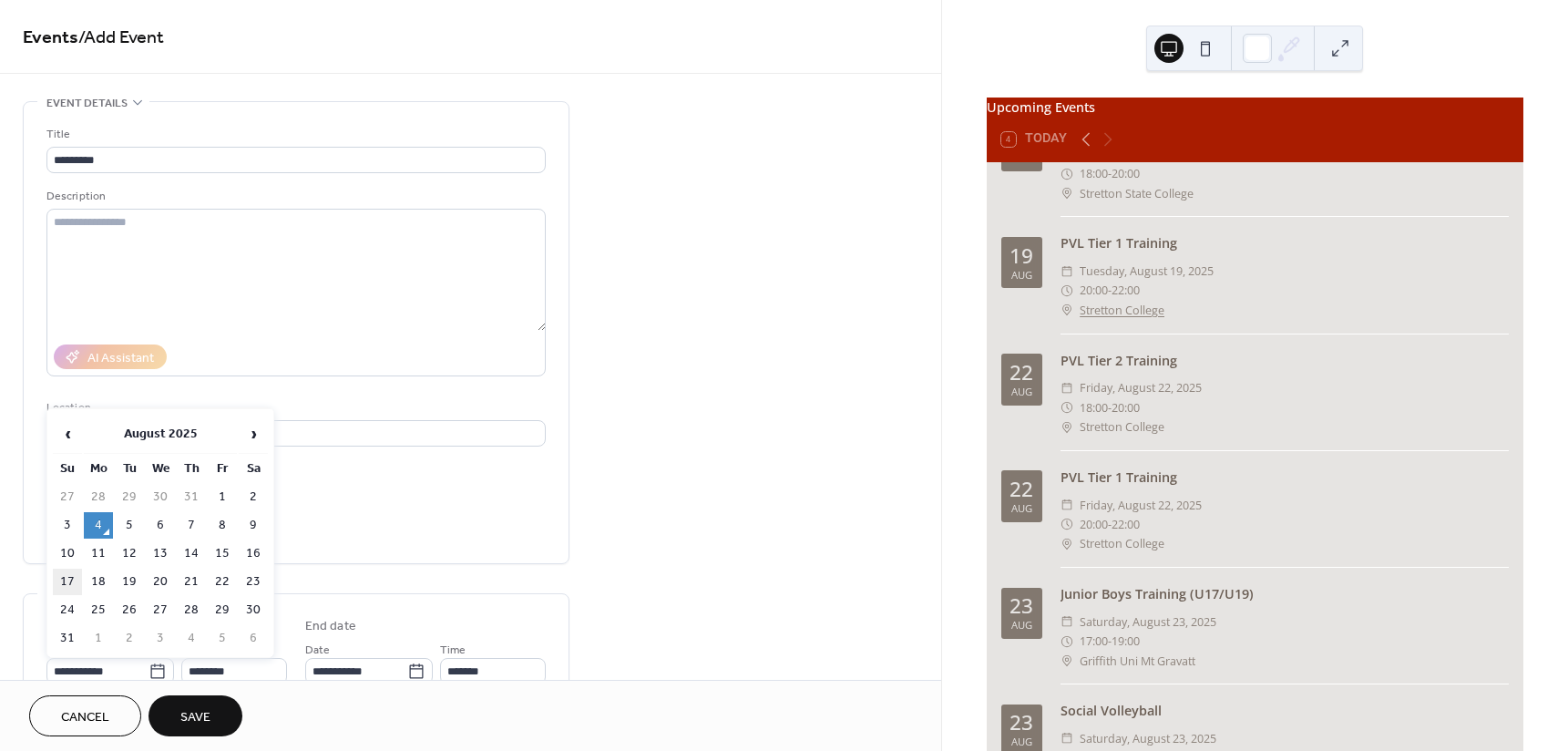 click on "17" at bounding box center (67, 581) 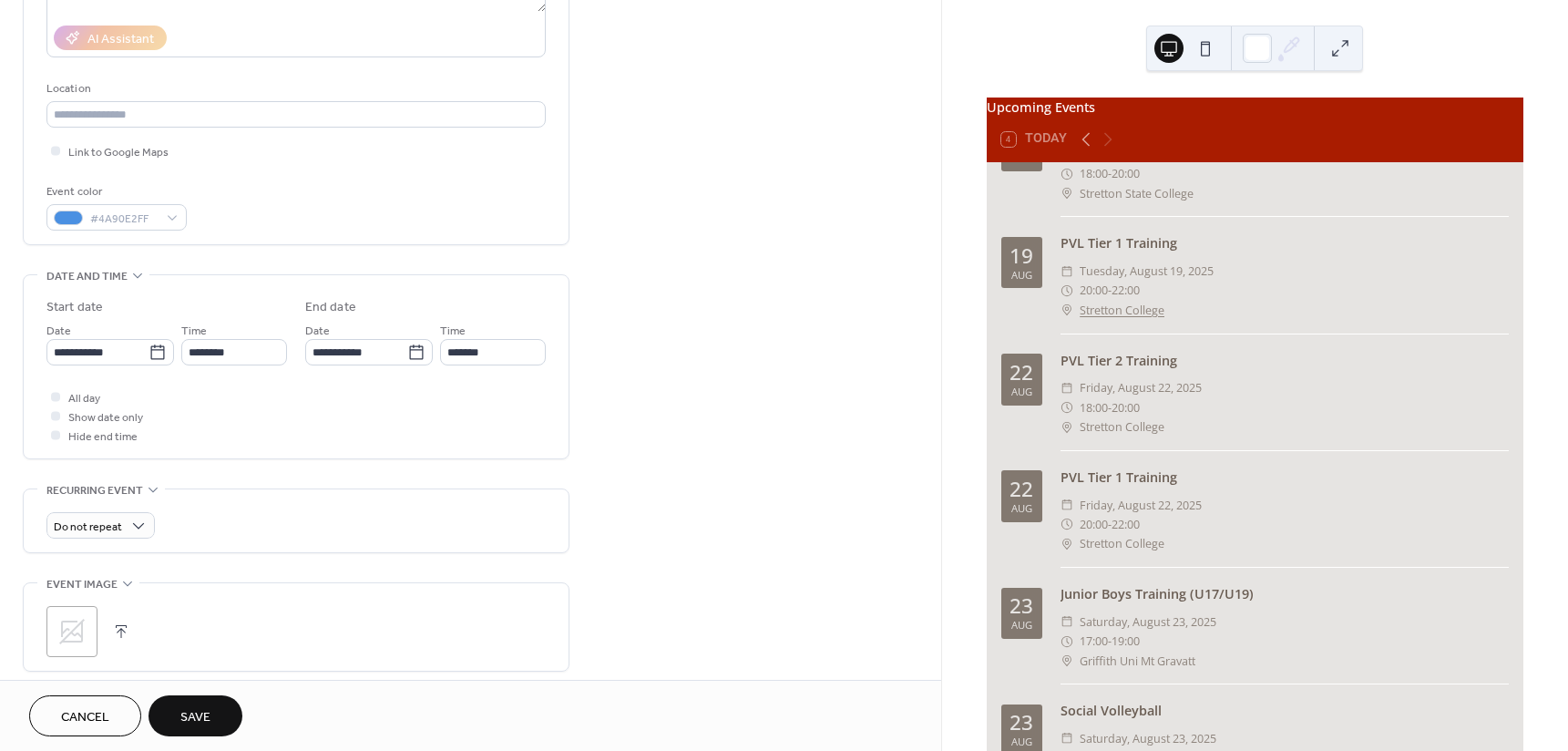 scroll, scrollTop: 365, scrollLeft: 0, axis: vertical 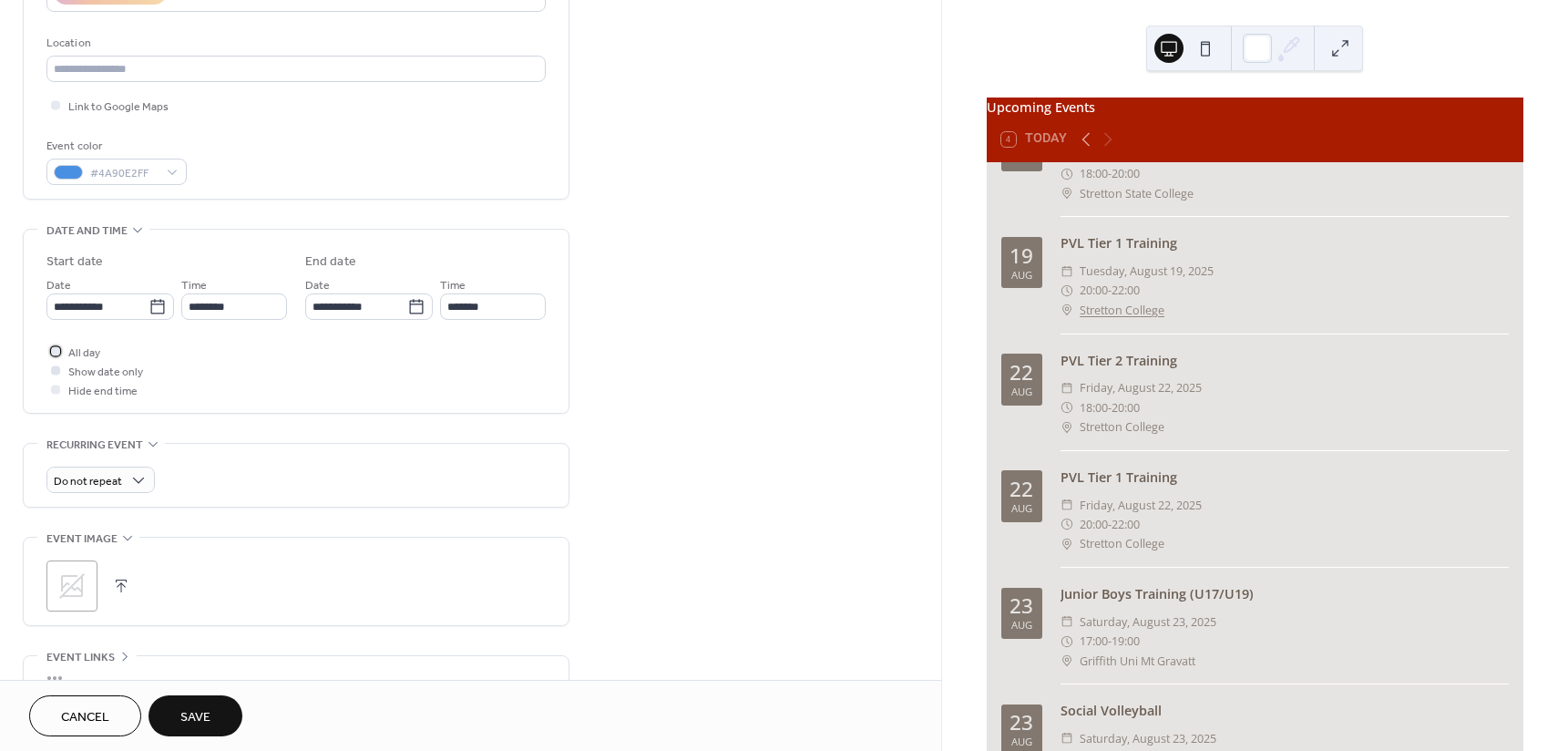 drag, startPoint x: 87, startPoint y: 352, endPoint x: 103, endPoint y: 365, distance: 20.61553 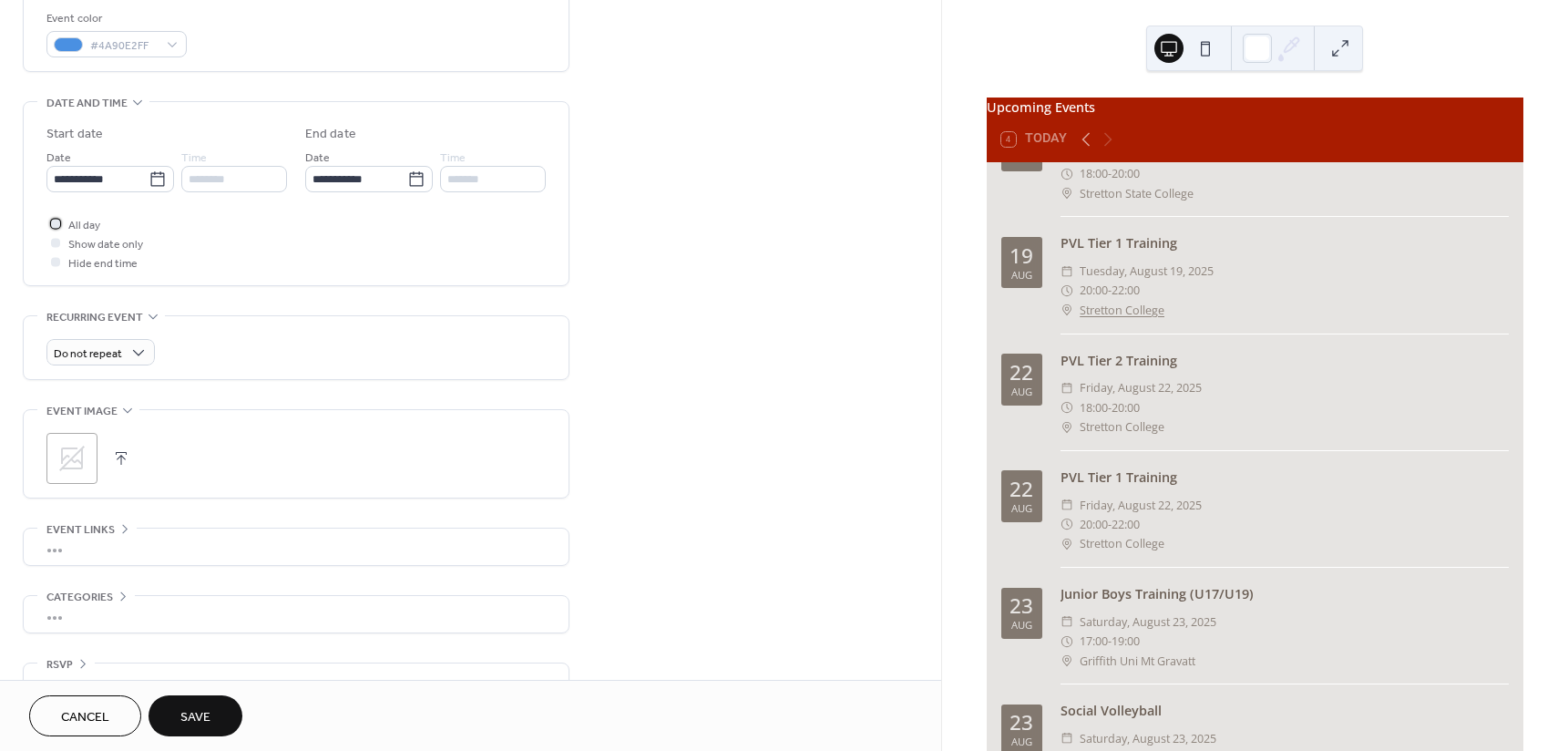 scroll, scrollTop: 531, scrollLeft: 0, axis: vertical 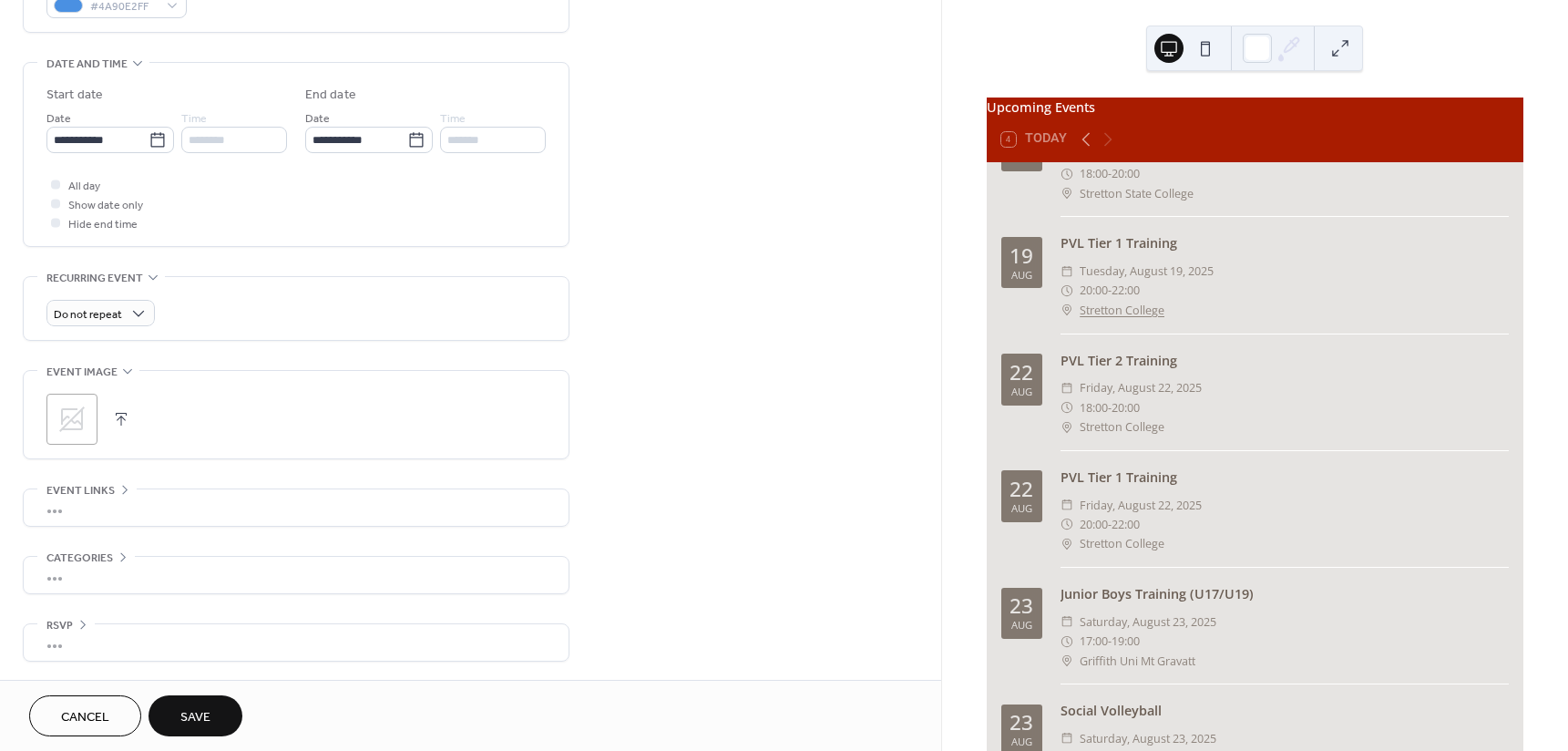 click on "Save" at bounding box center (195, 717) 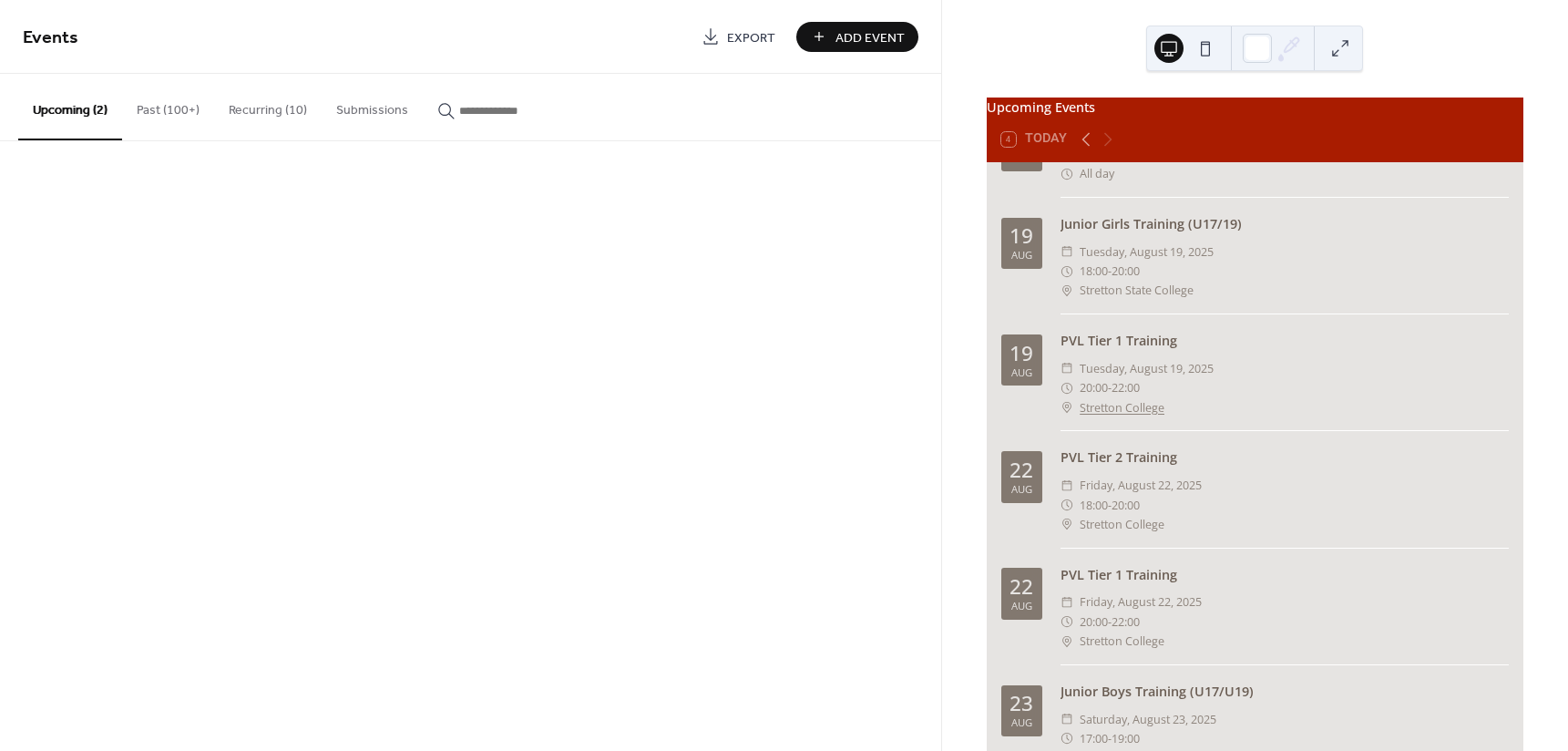 scroll, scrollTop: 1556, scrollLeft: 0, axis: vertical 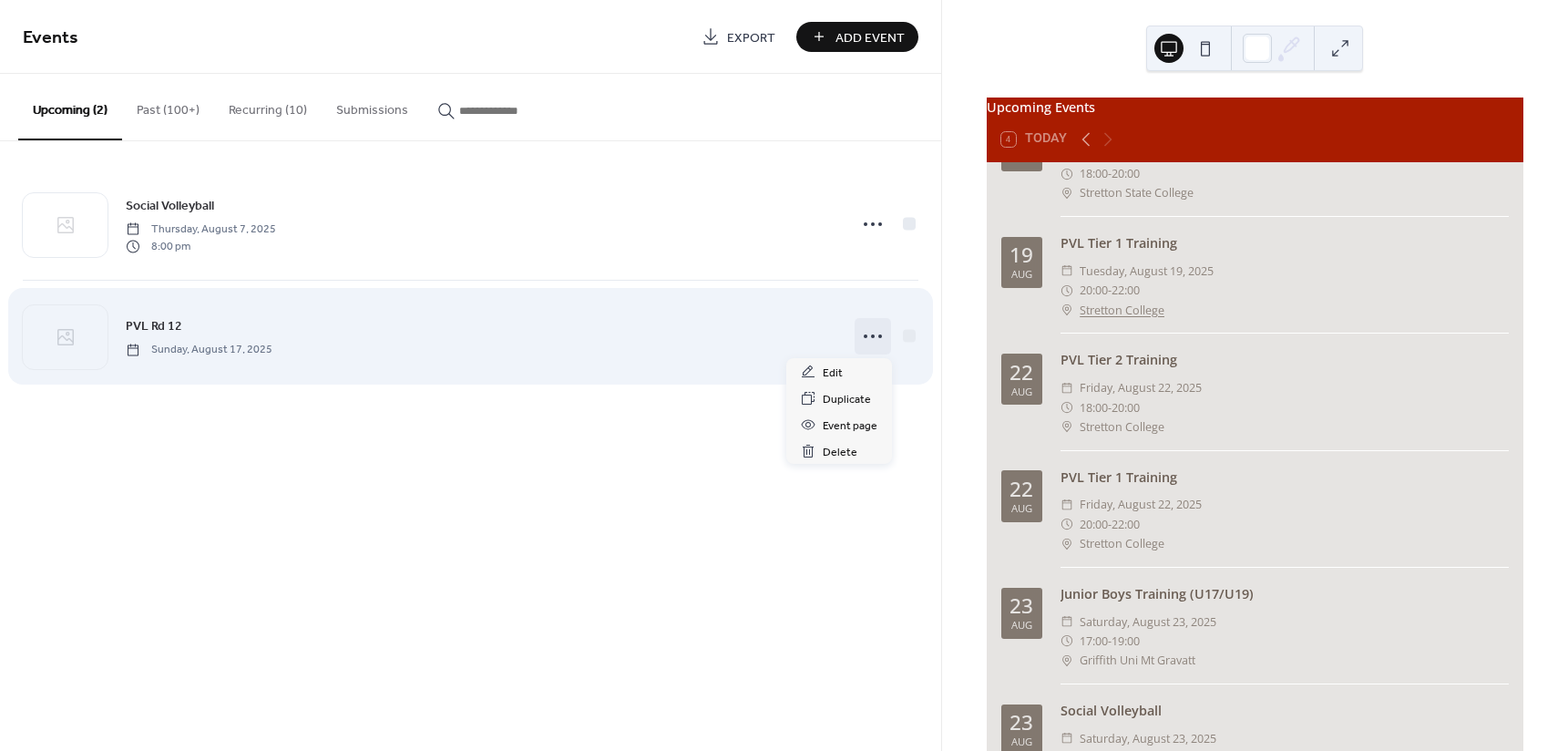 click 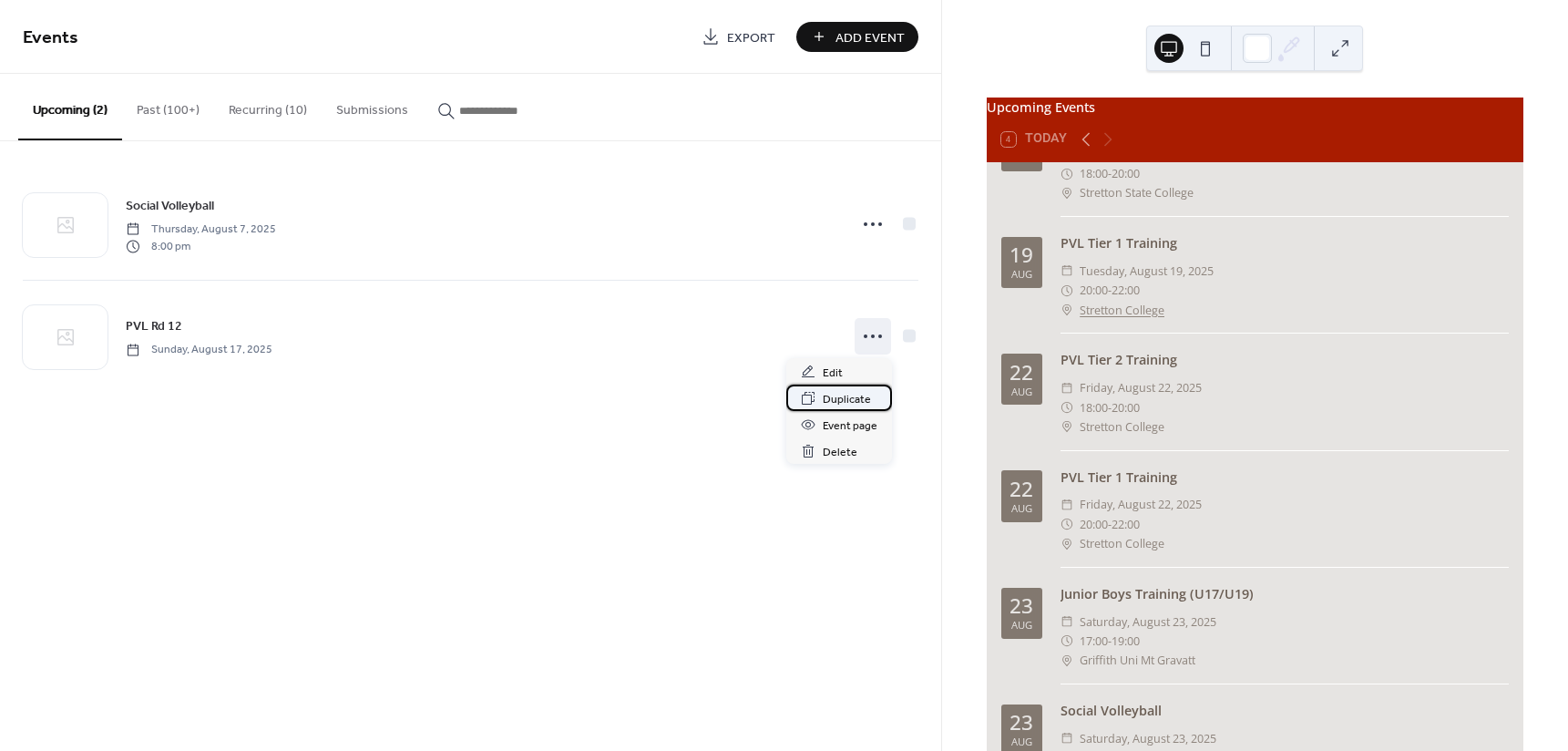 click on "Duplicate" at bounding box center [846, 399] 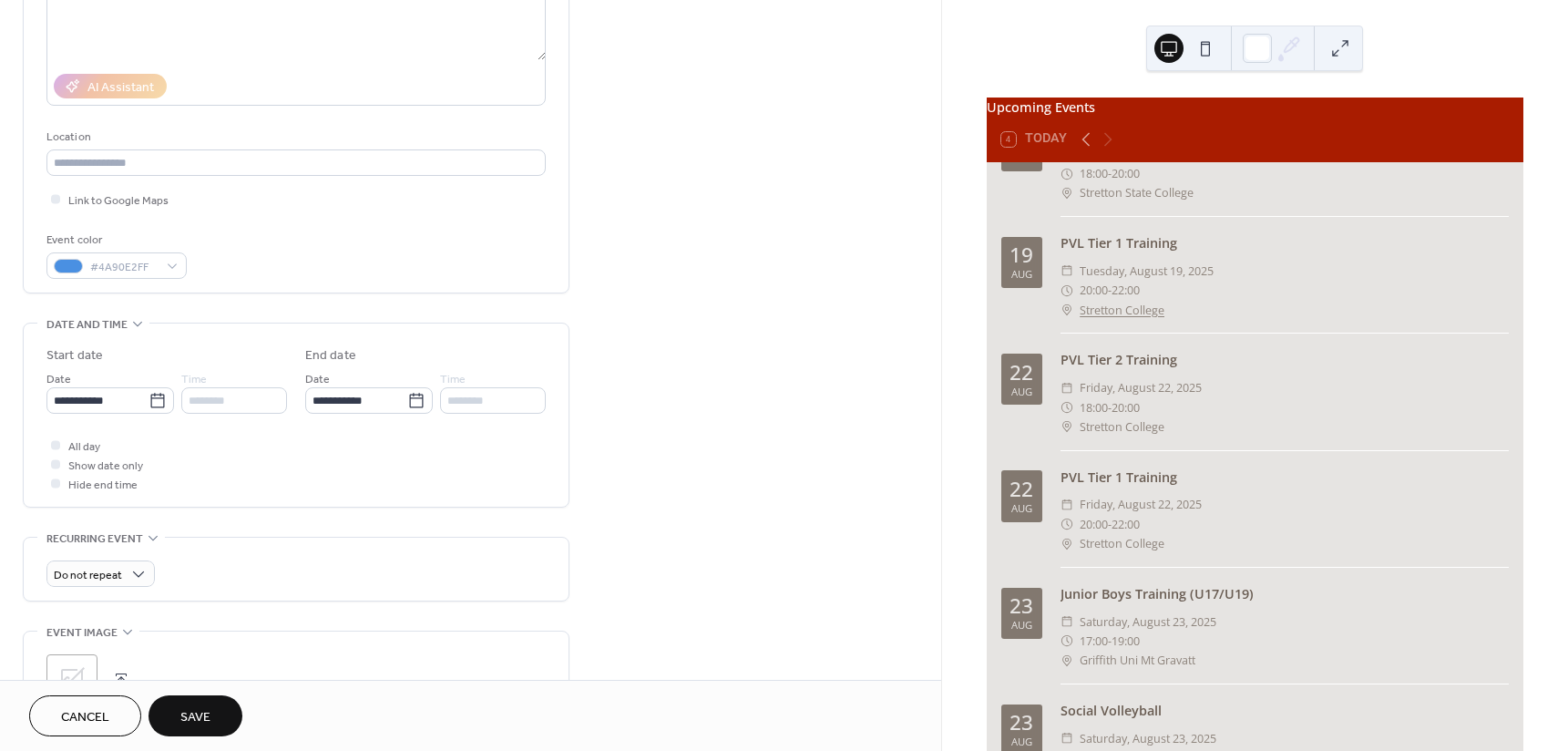 scroll, scrollTop: 273, scrollLeft: 0, axis: vertical 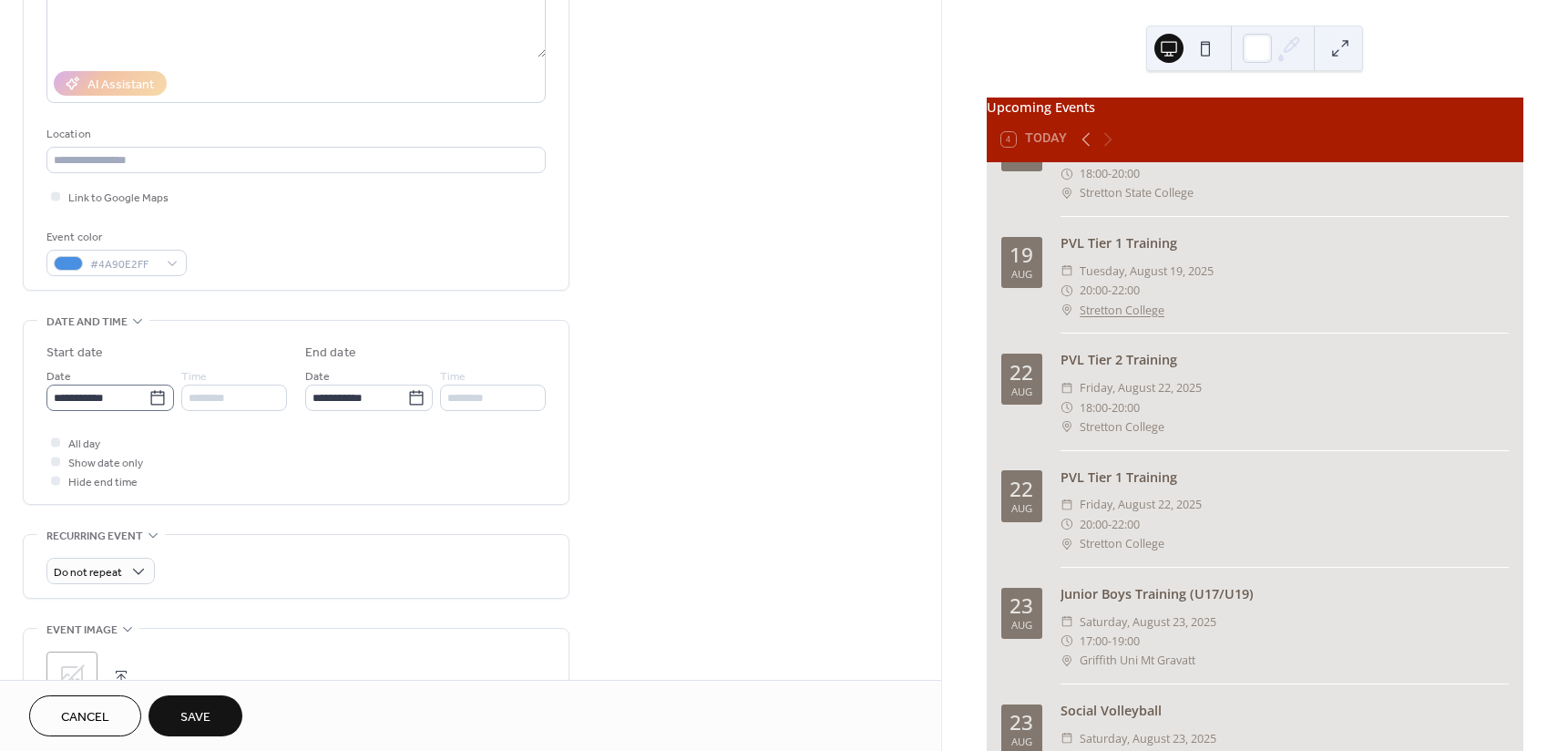type on "*********" 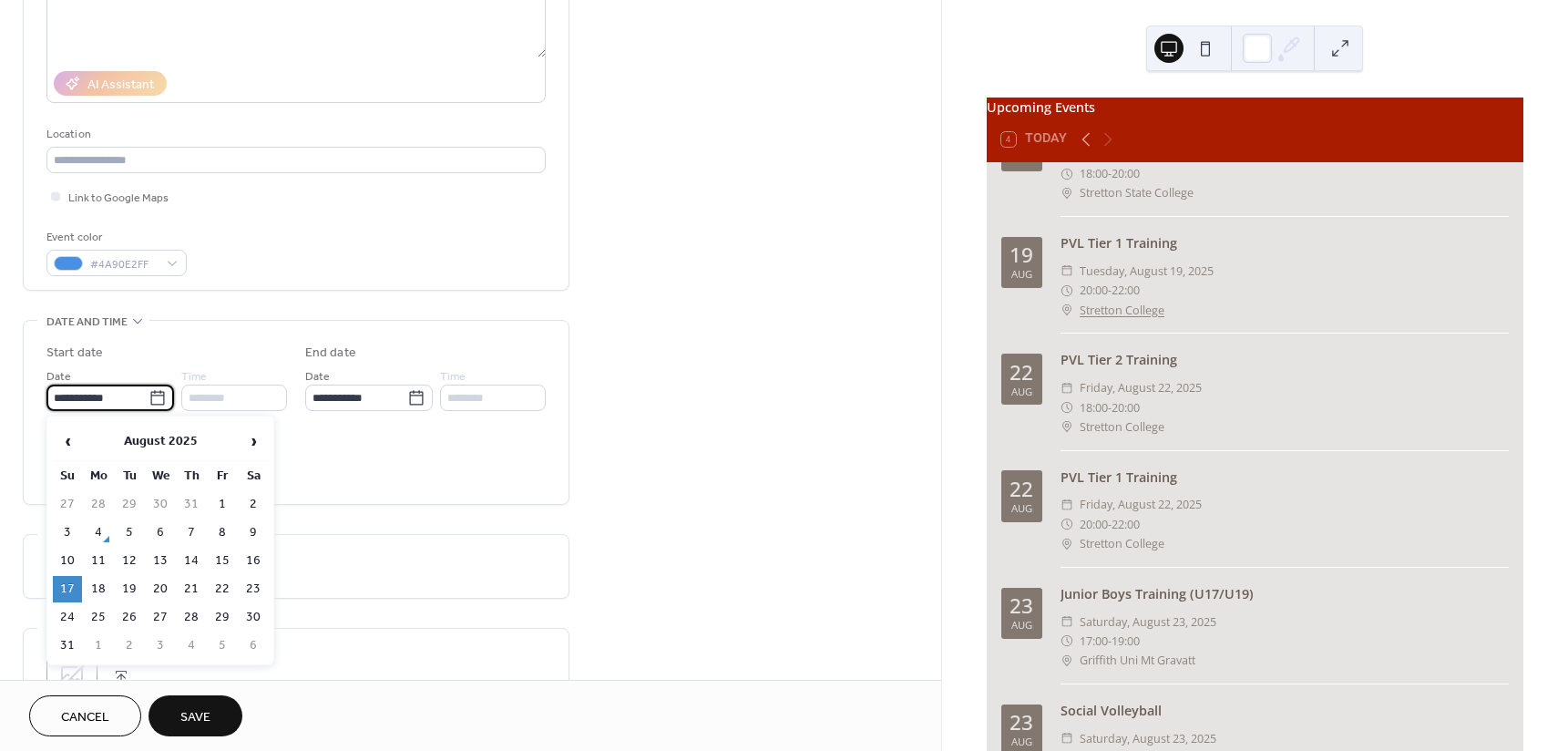 click on "**********" at bounding box center [97, 397] 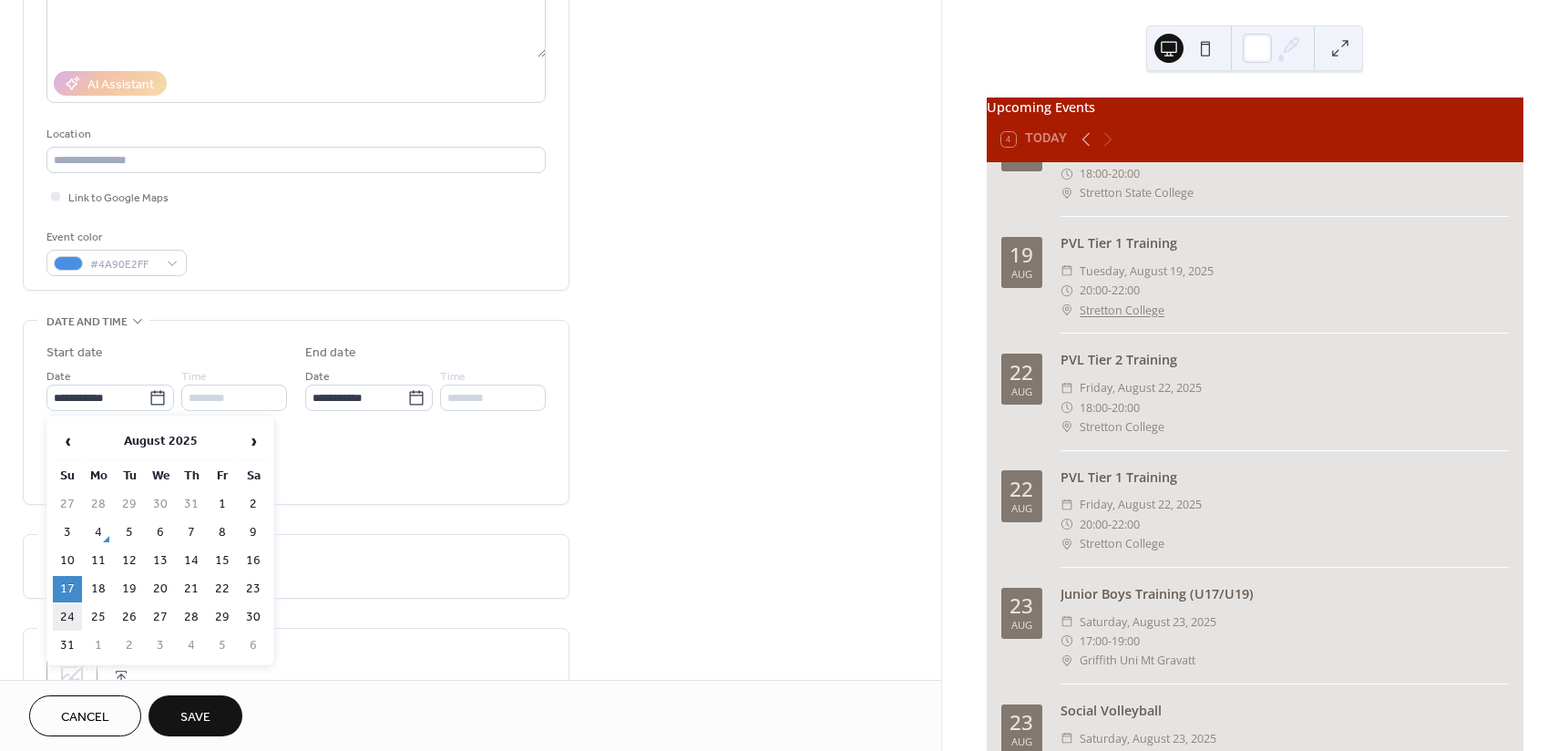 click on "24" at bounding box center [67, 617] 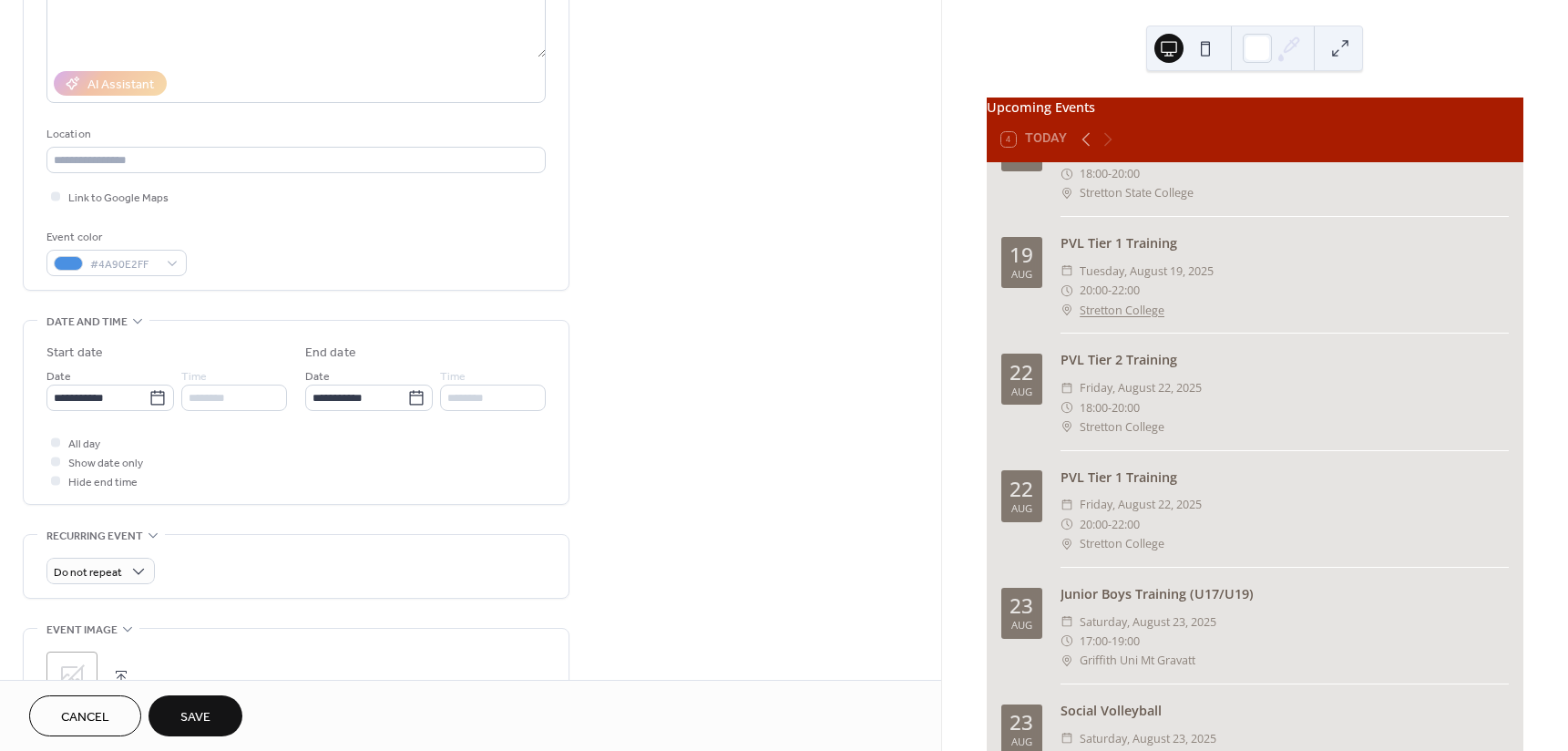click on "Save" at bounding box center [195, 717] 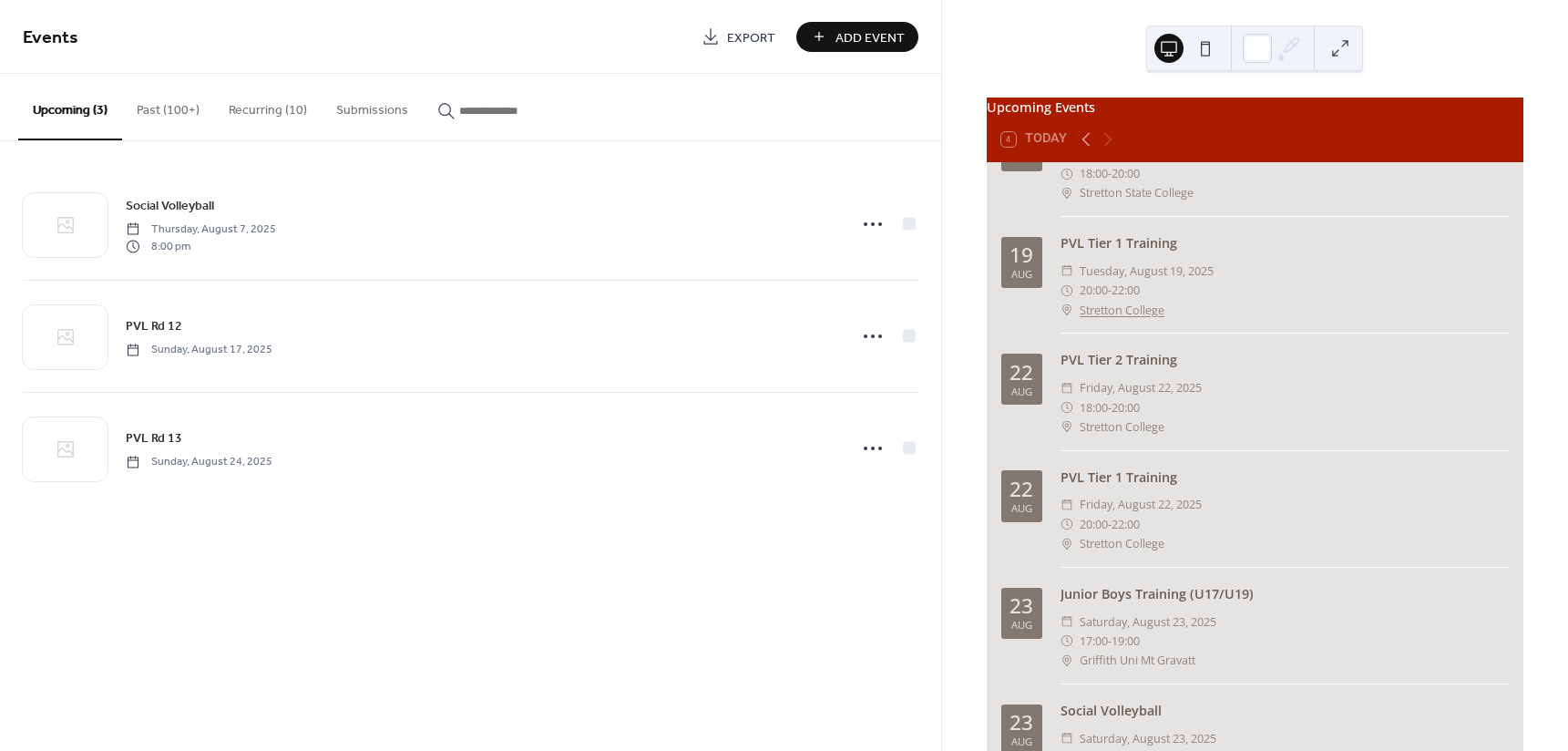 click on "Add Event" at bounding box center (870, 37) 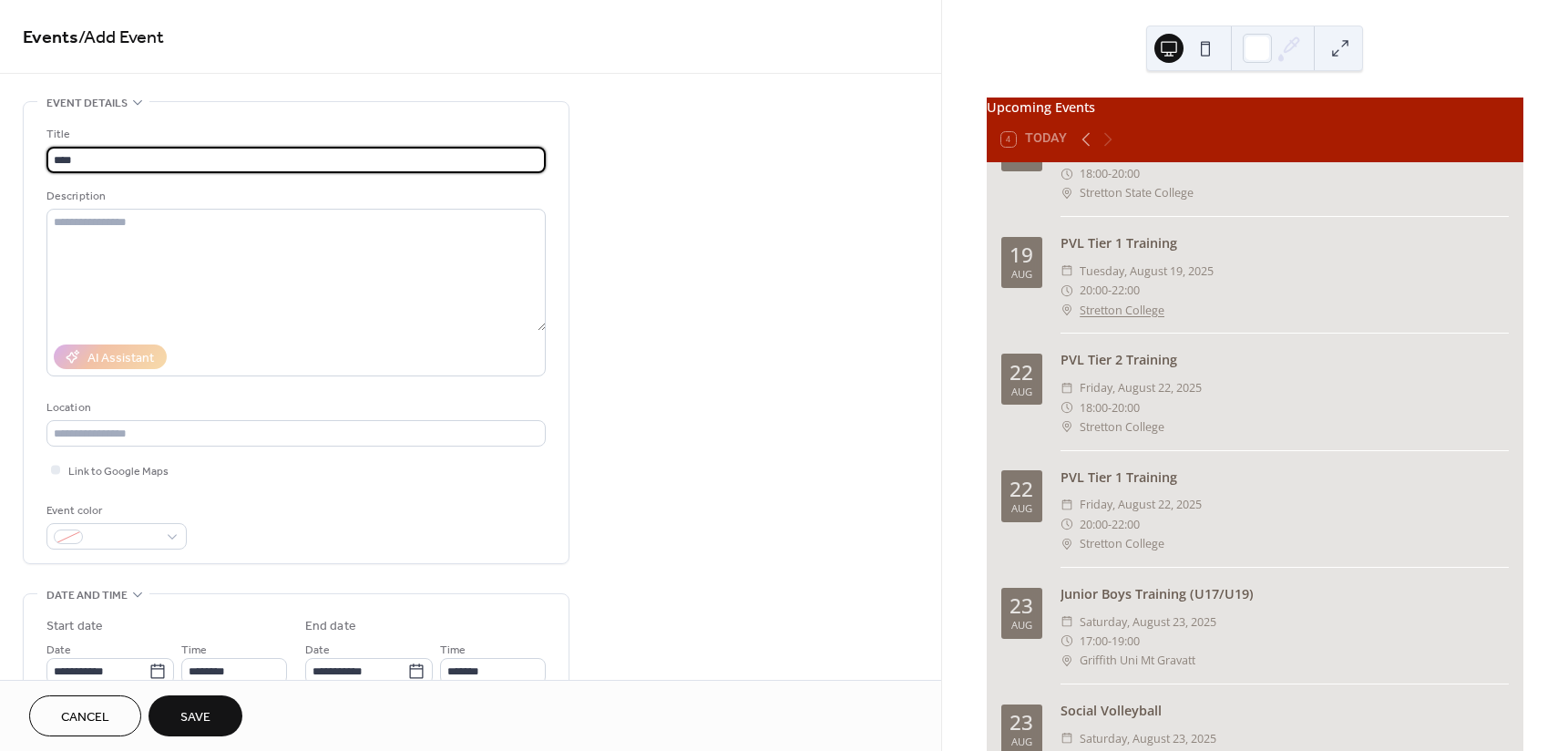 type on "***" 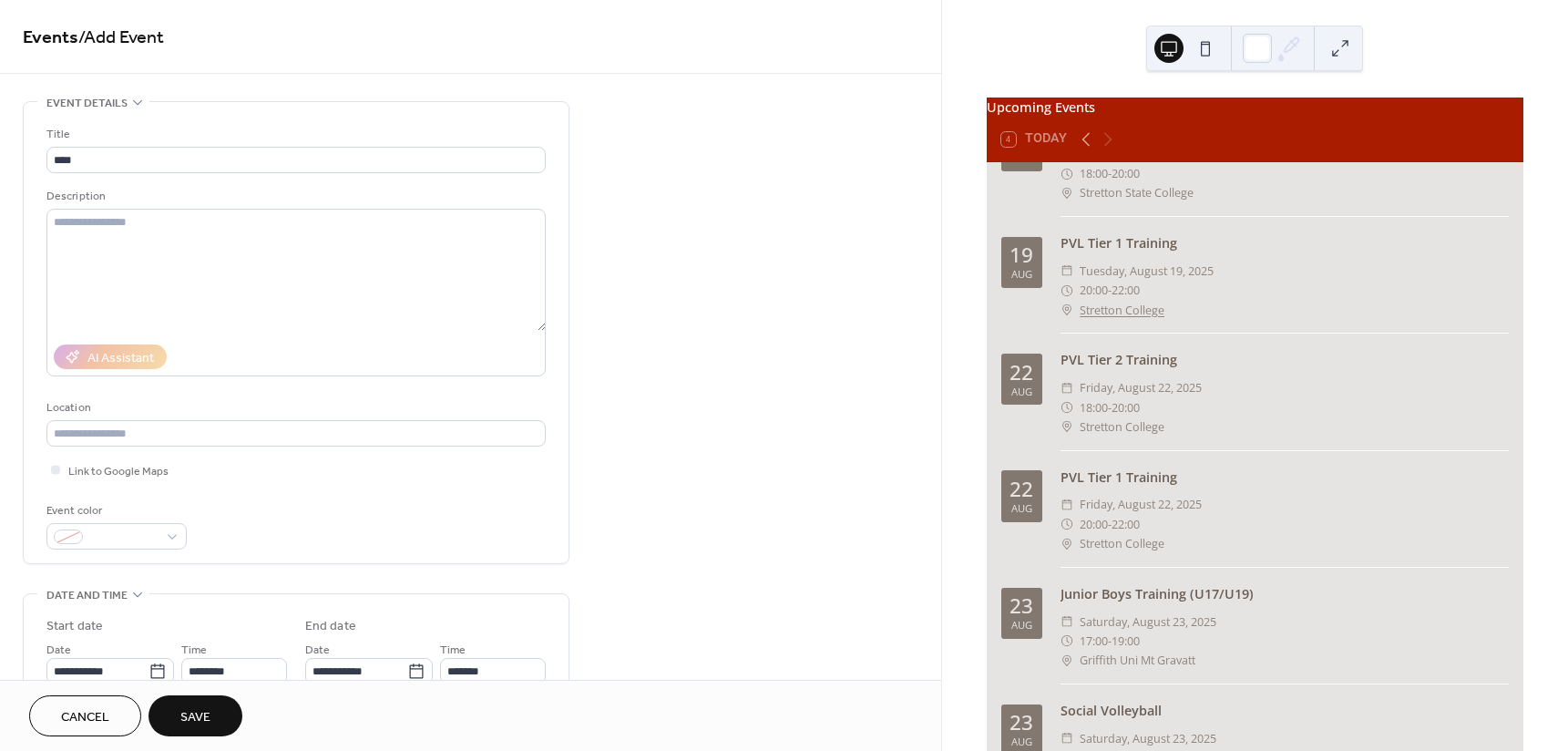 click on "Events  /  Add Event" at bounding box center (470, 38) 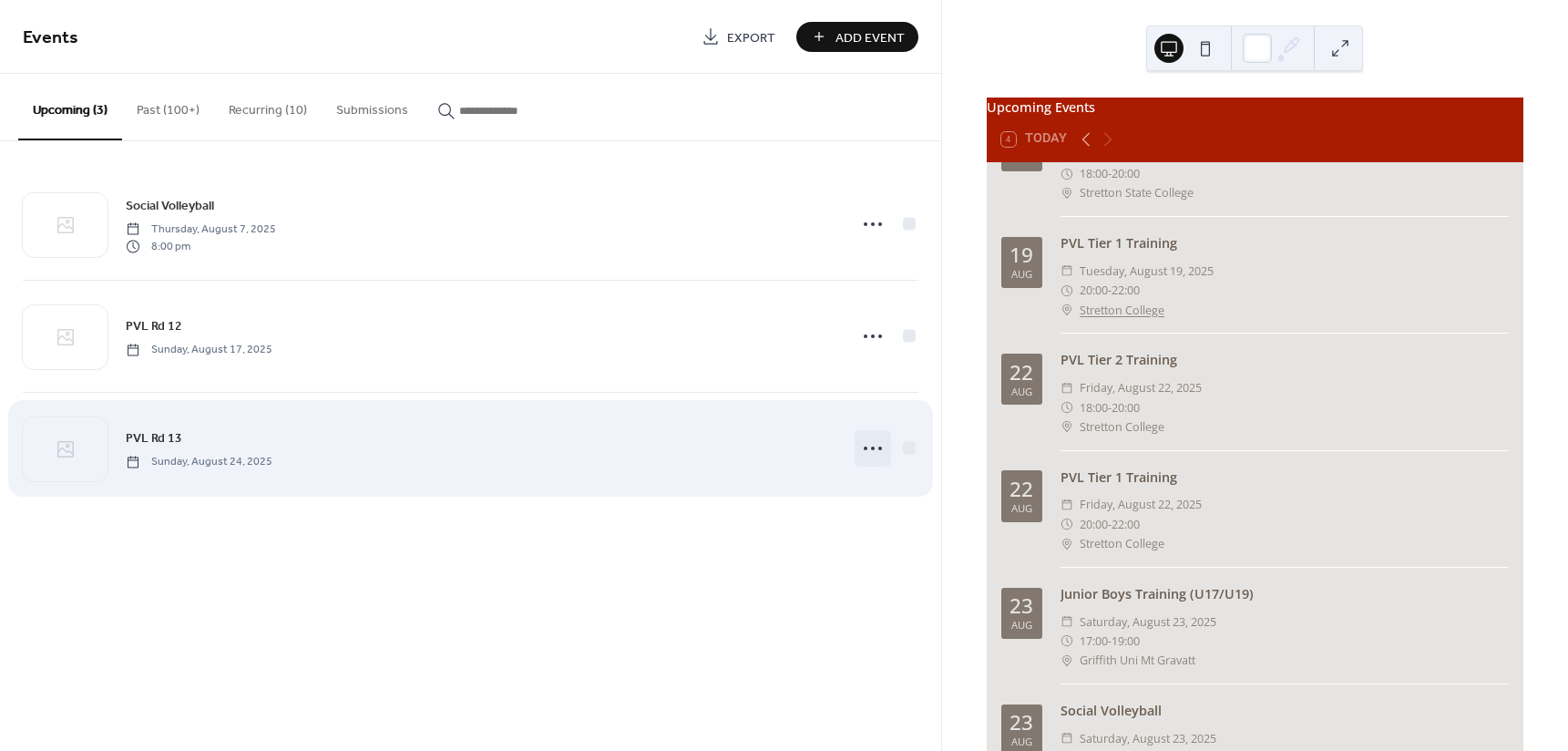 click 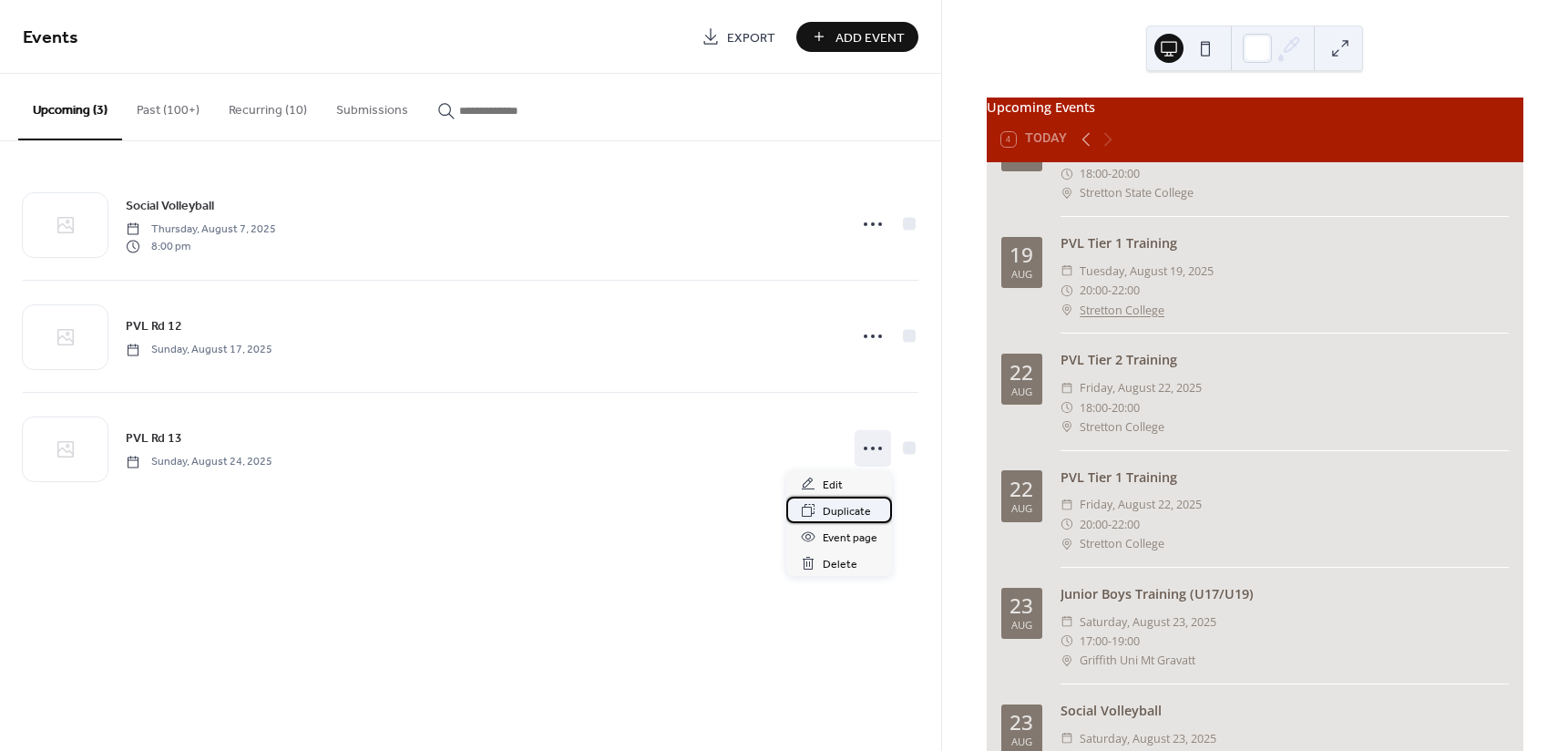 click on "Duplicate" at bounding box center [846, 511] 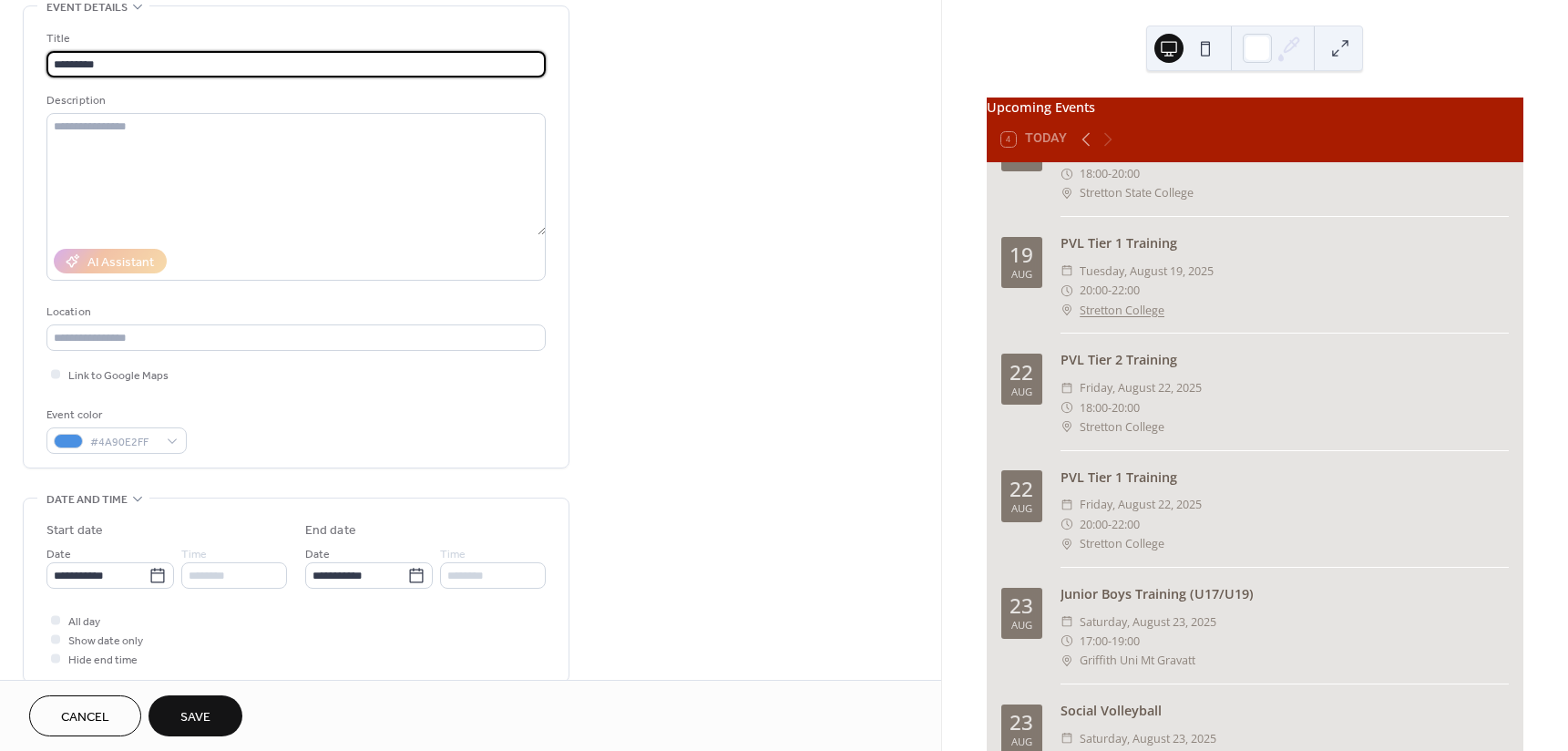 scroll, scrollTop: 91, scrollLeft: 0, axis: vertical 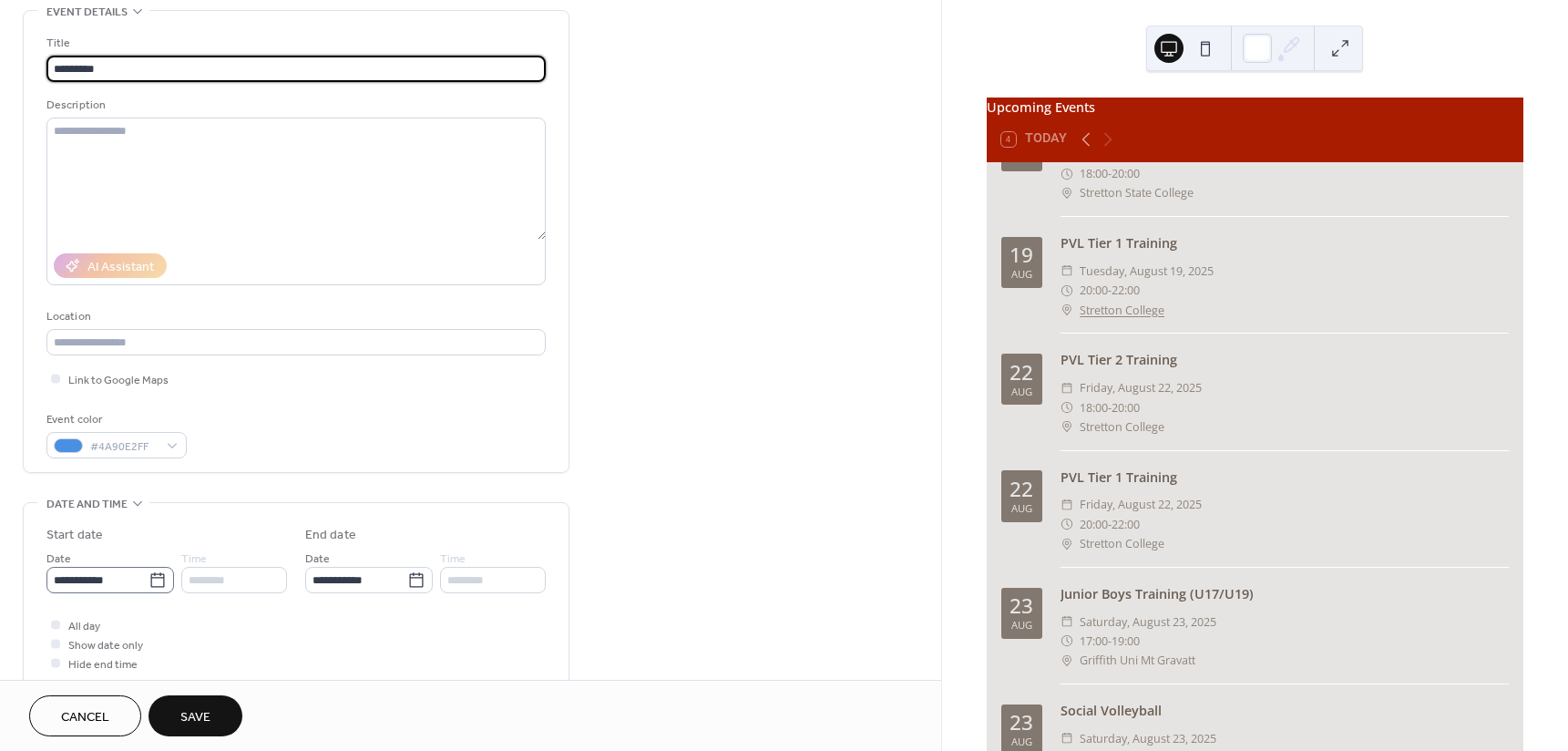 type on "*********" 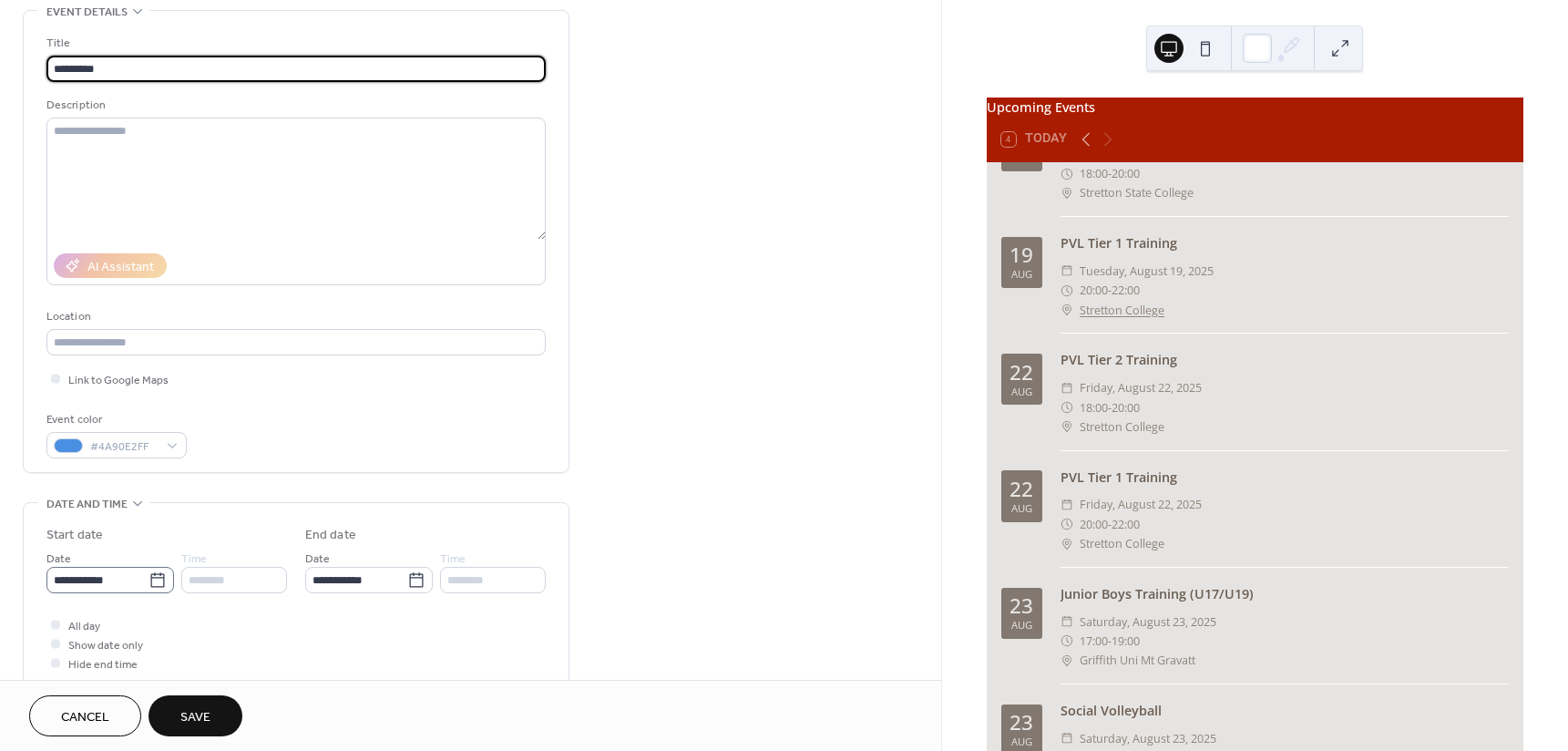 click 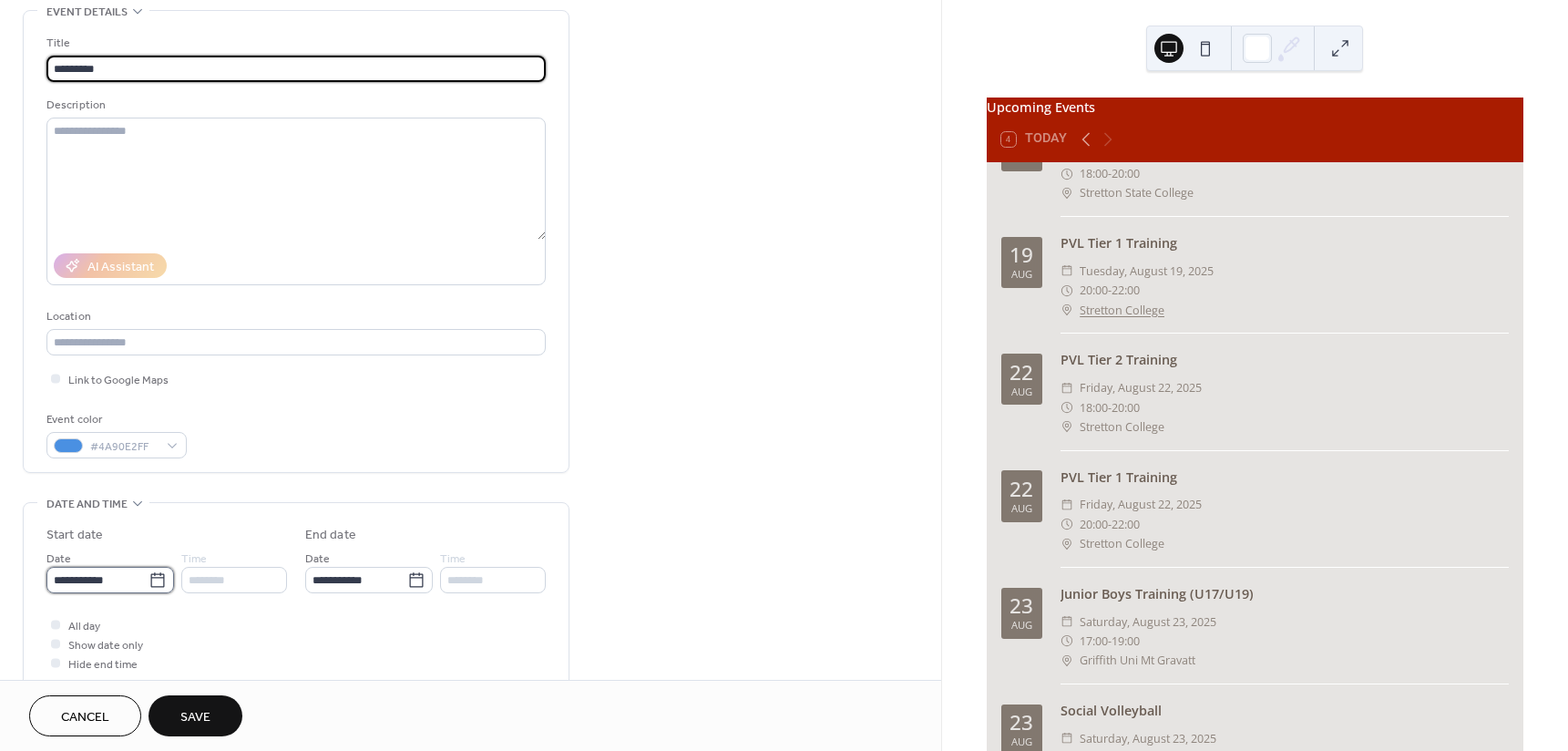 click on "**********" at bounding box center (97, 580) 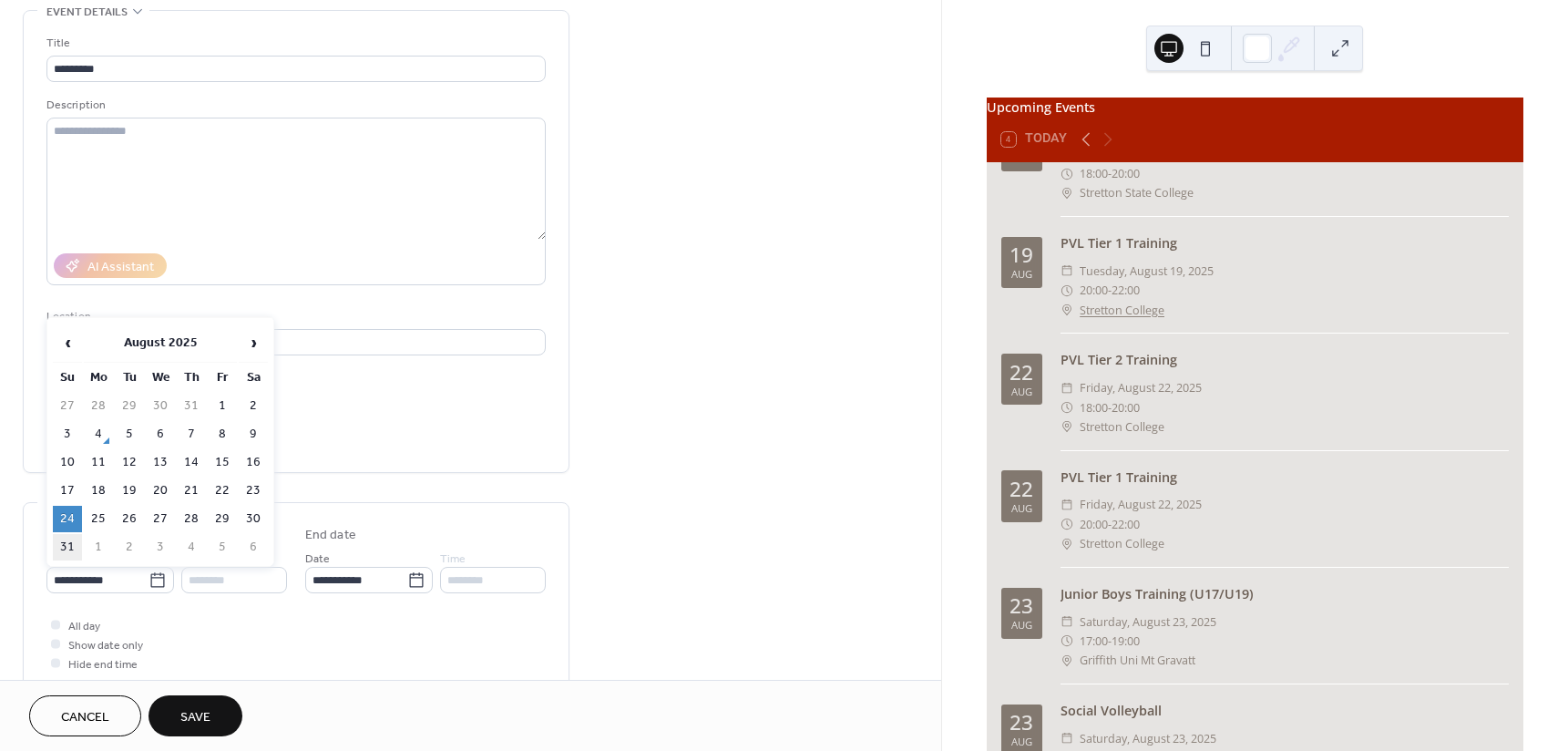 click on "31" at bounding box center [67, 547] 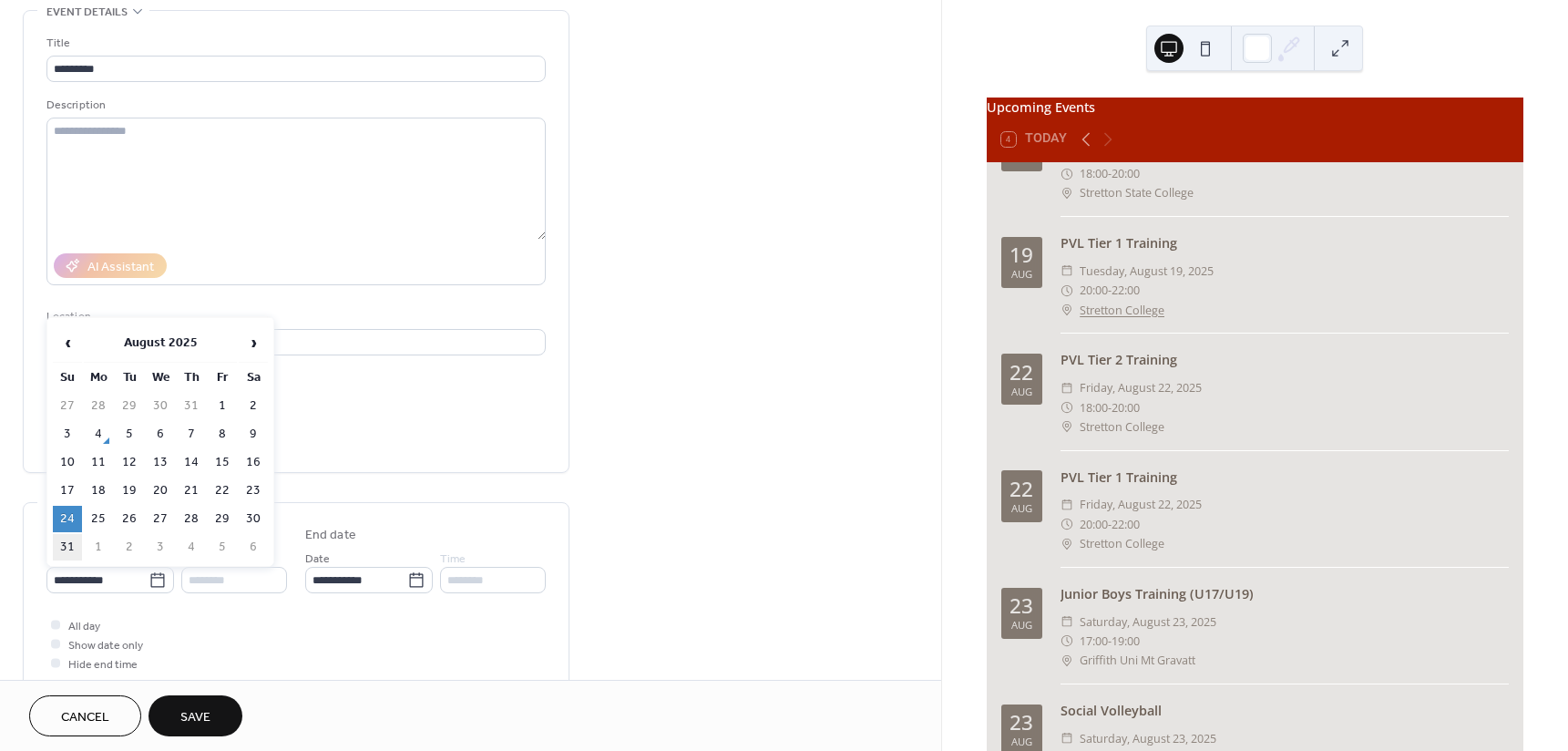 type on "**********" 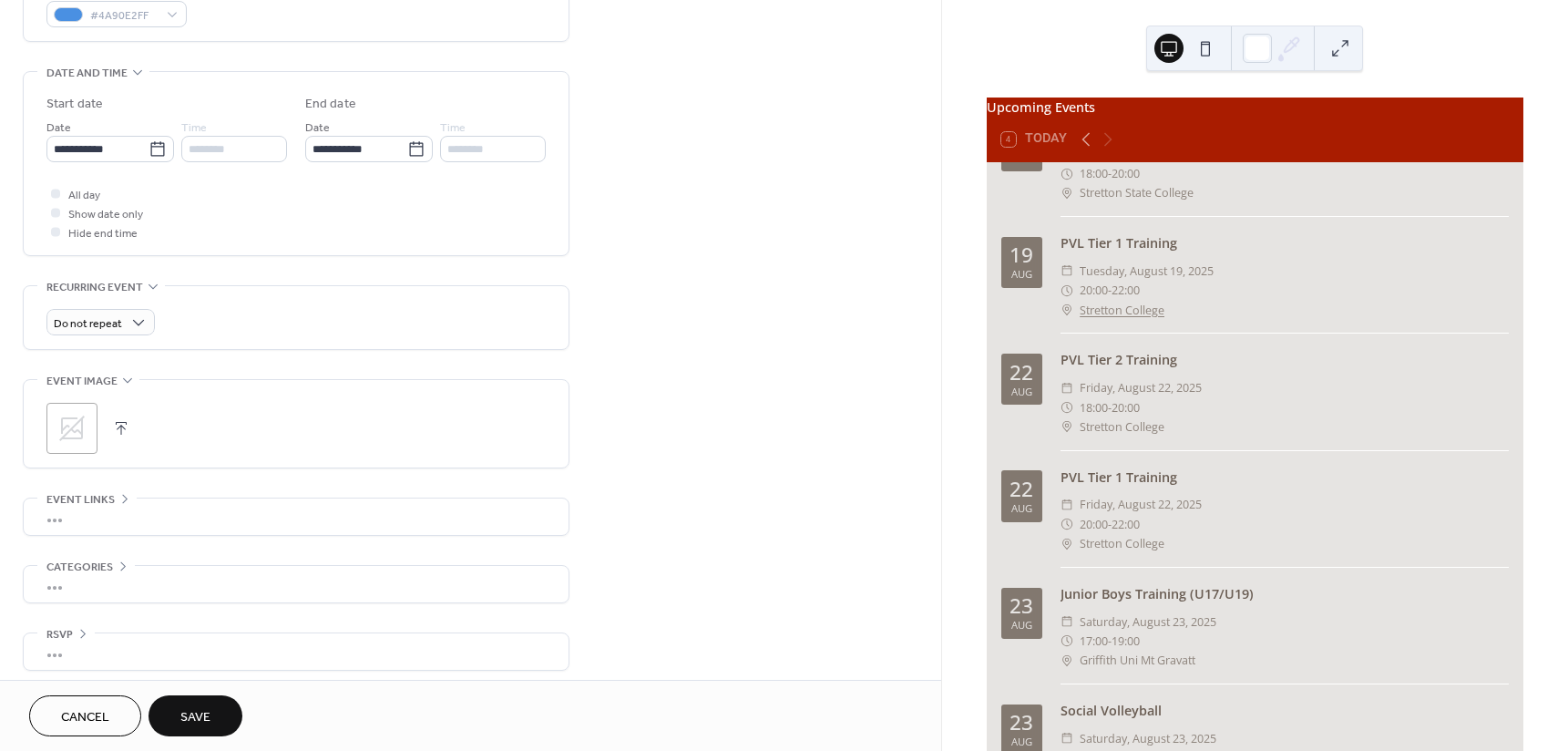 scroll, scrollTop: 531, scrollLeft: 0, axis: vertical 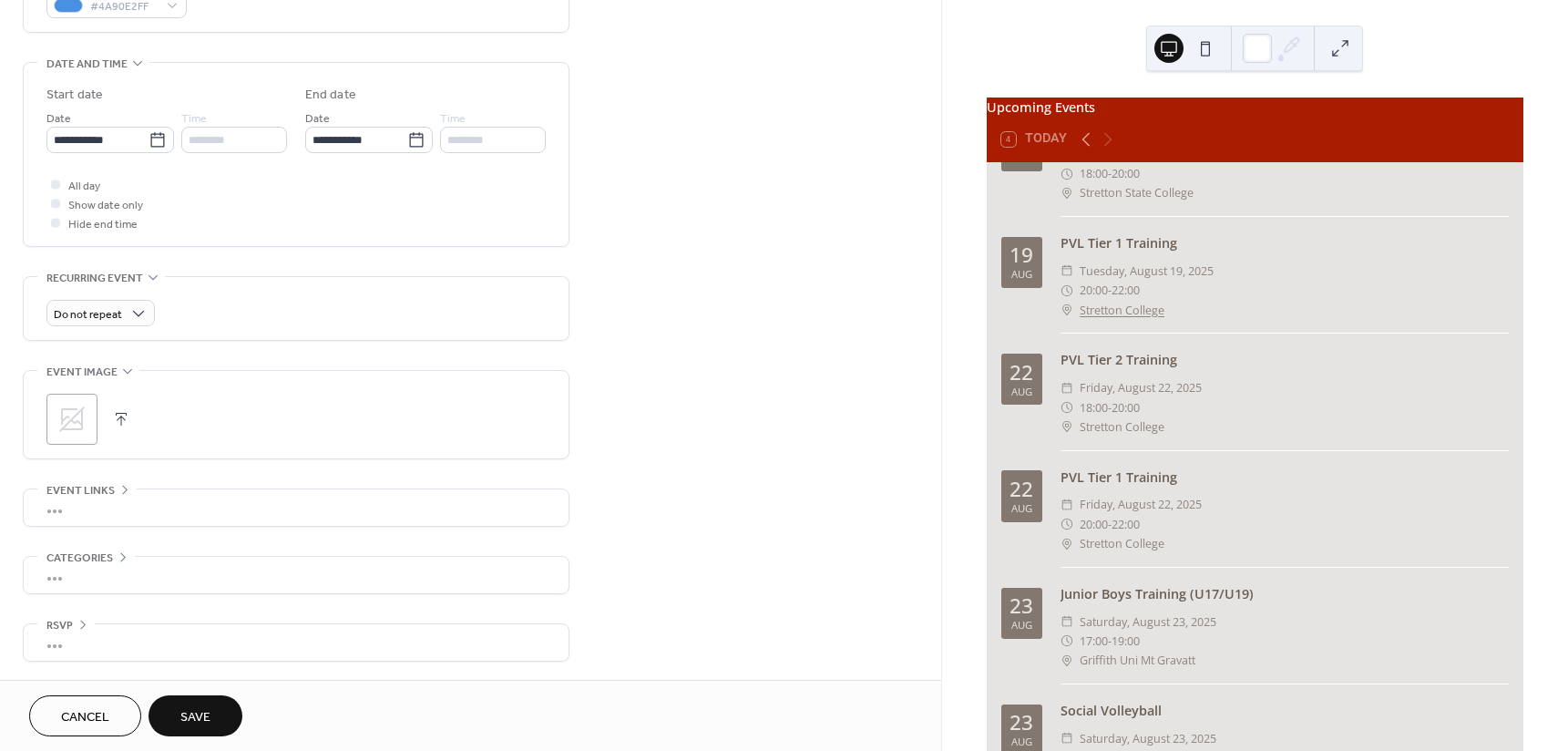 click on "Save" at bounding box center [195, 715] 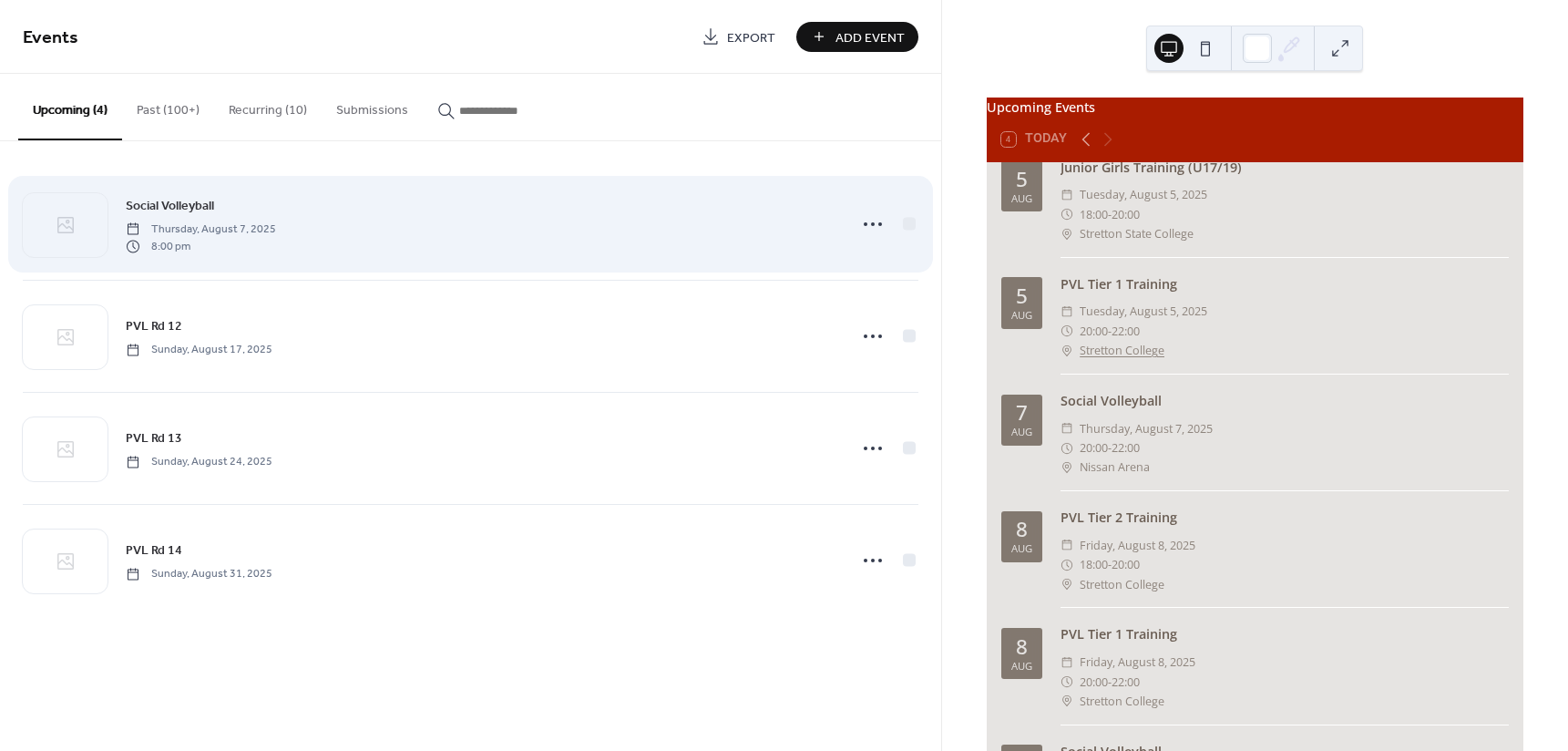 scroll, scrollTop: 0, scrollLeft: 0, axis: both 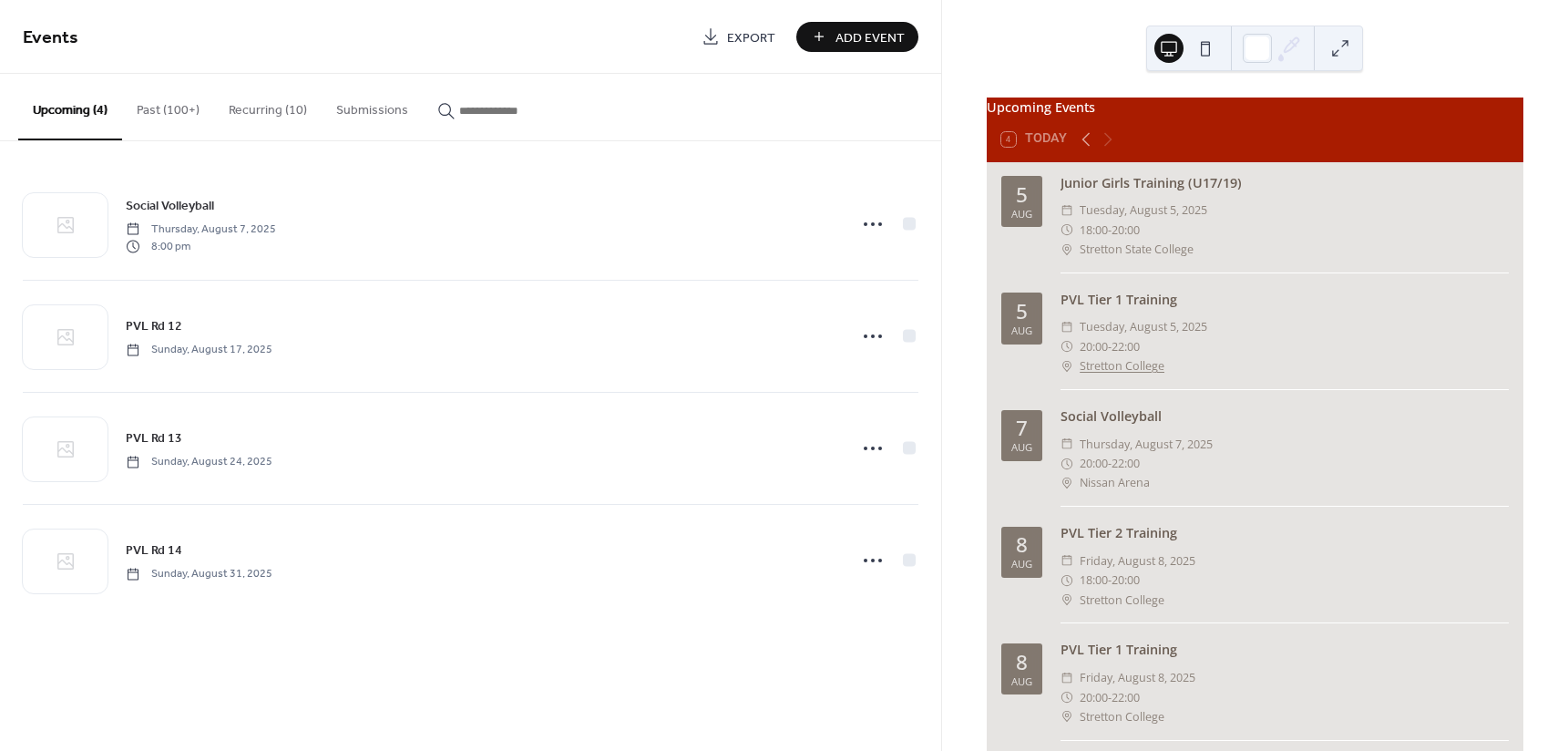 click on "Add Event" at bounding box center (870, 37) 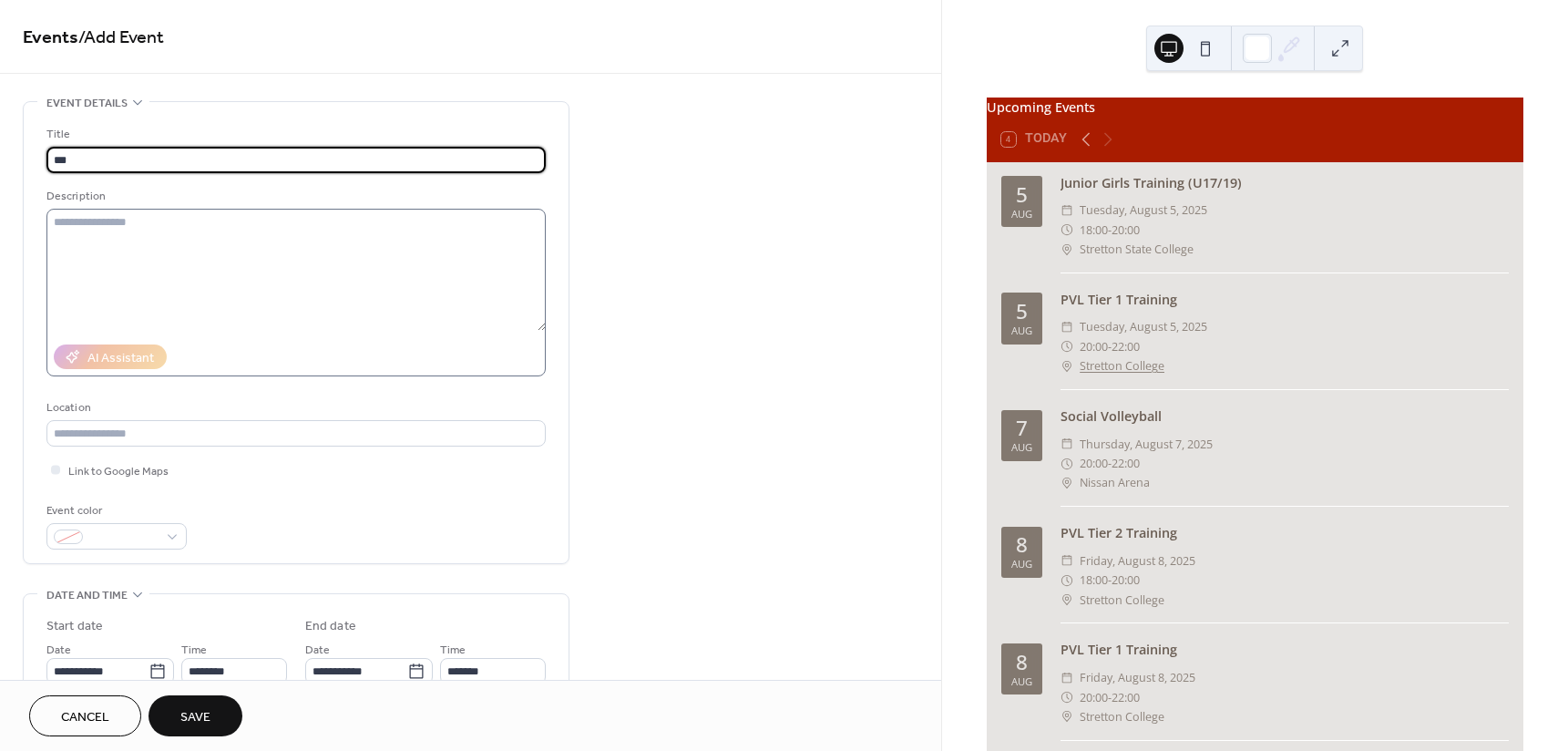 type on "***" 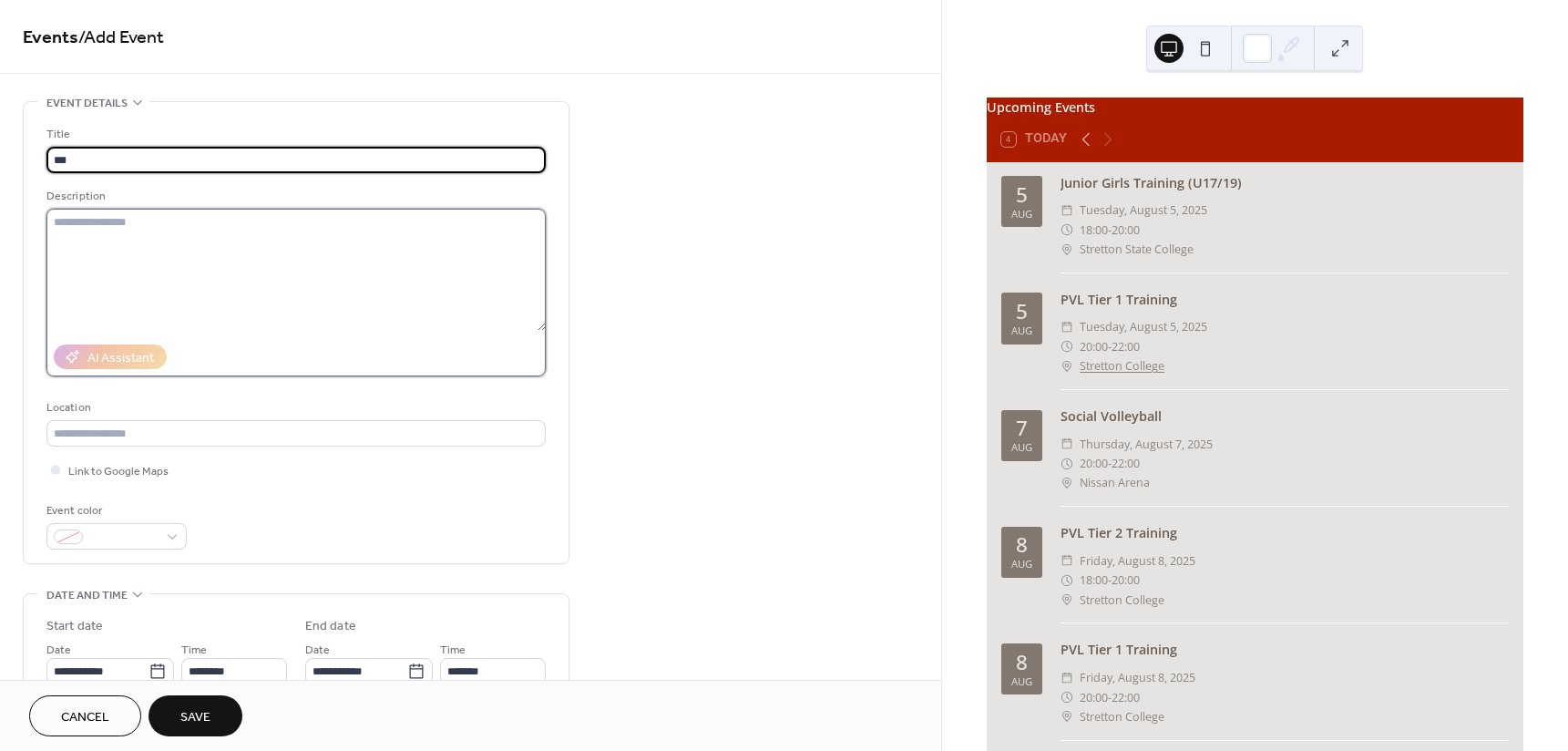 click at bounding box center [296, 270] 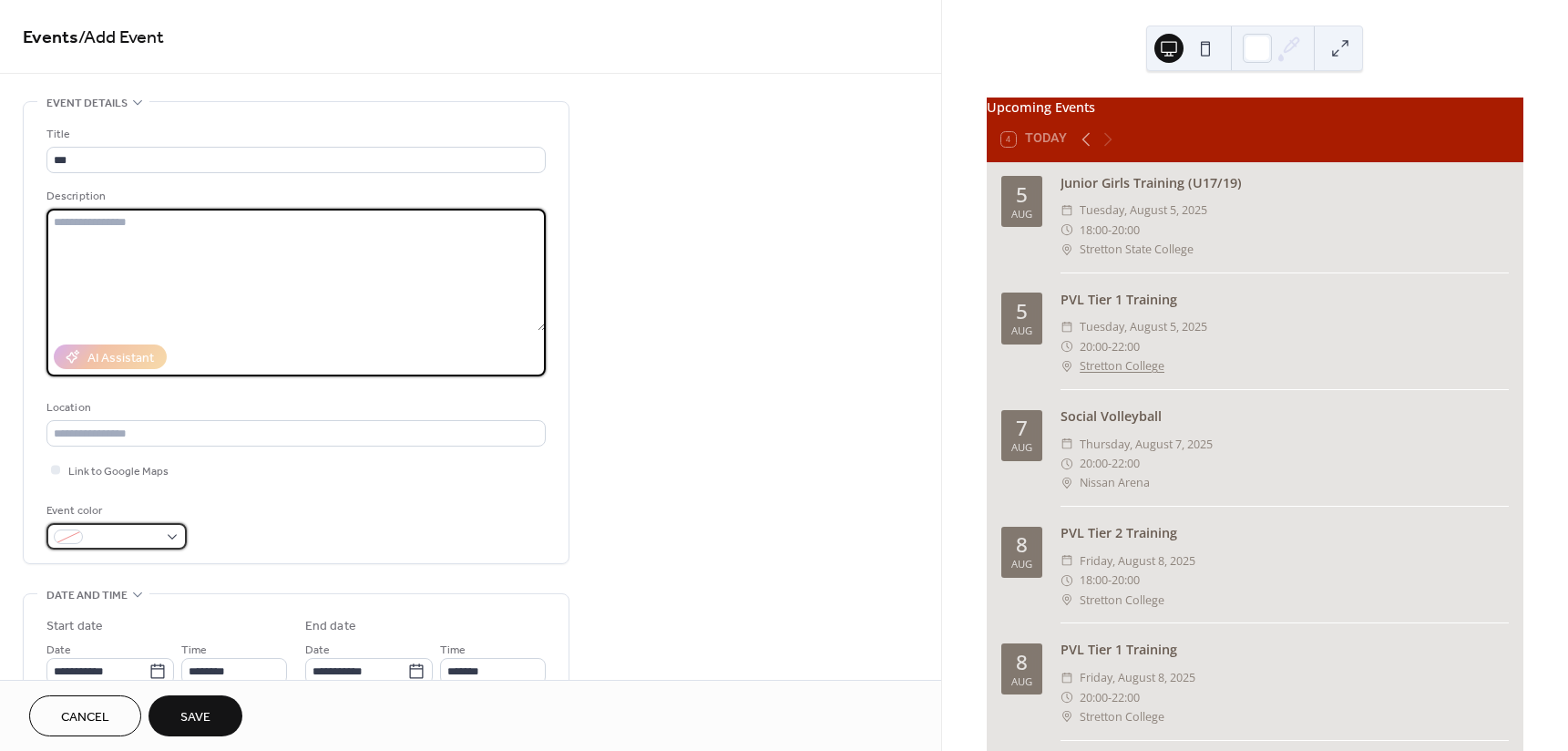 click at bounding box center [124, 538] 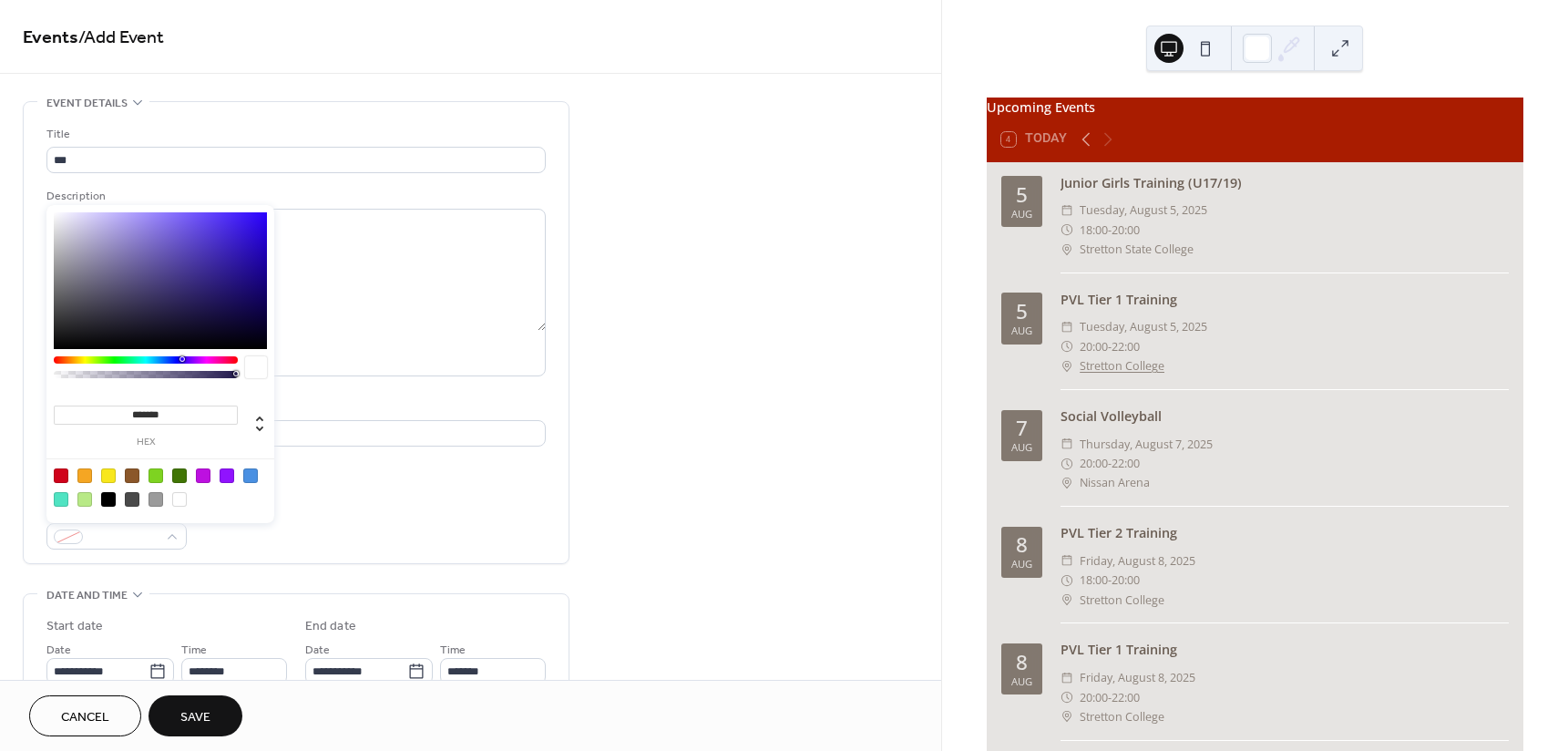 click at bounding box center [132, 476] 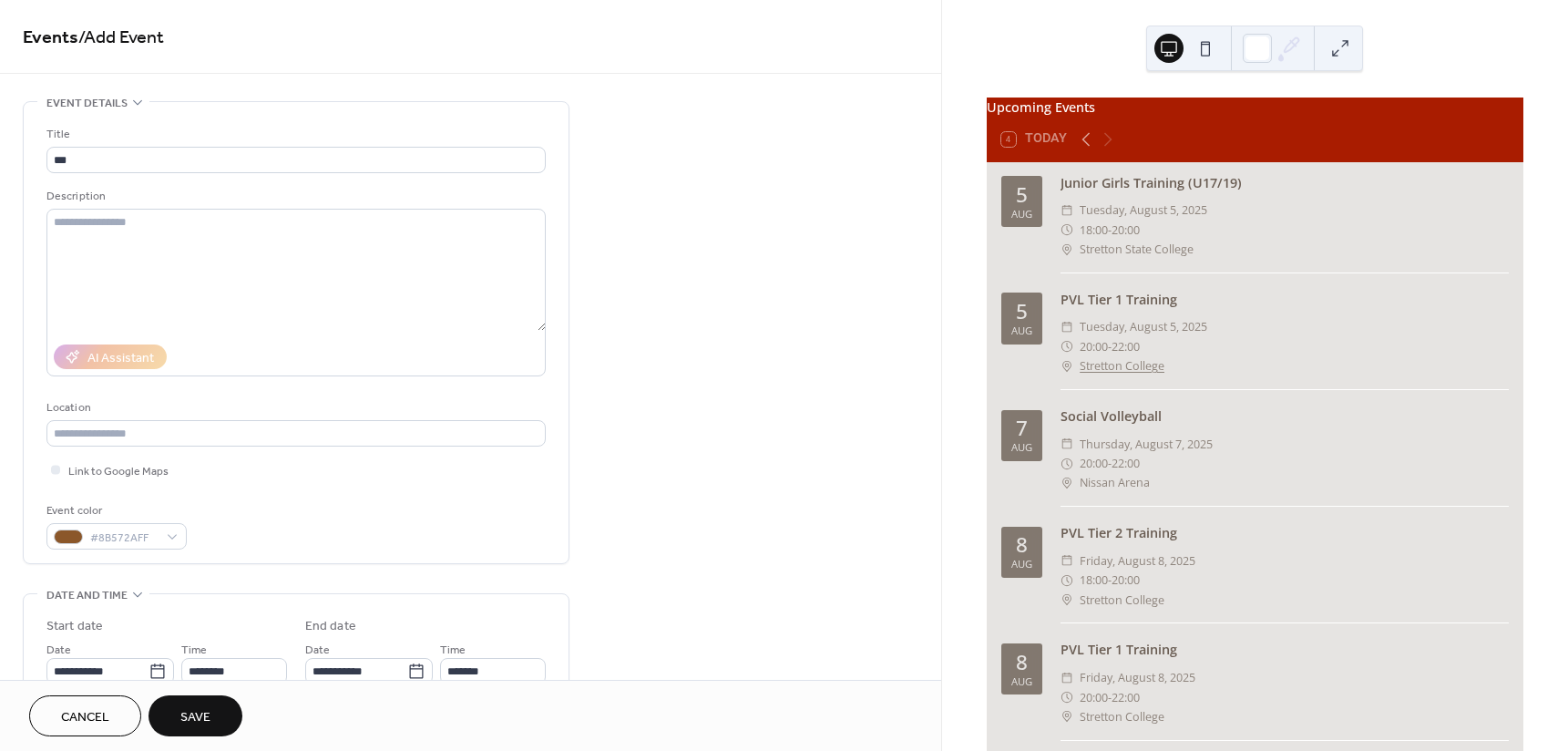 click on "**********" at bounding box center [470, 656] 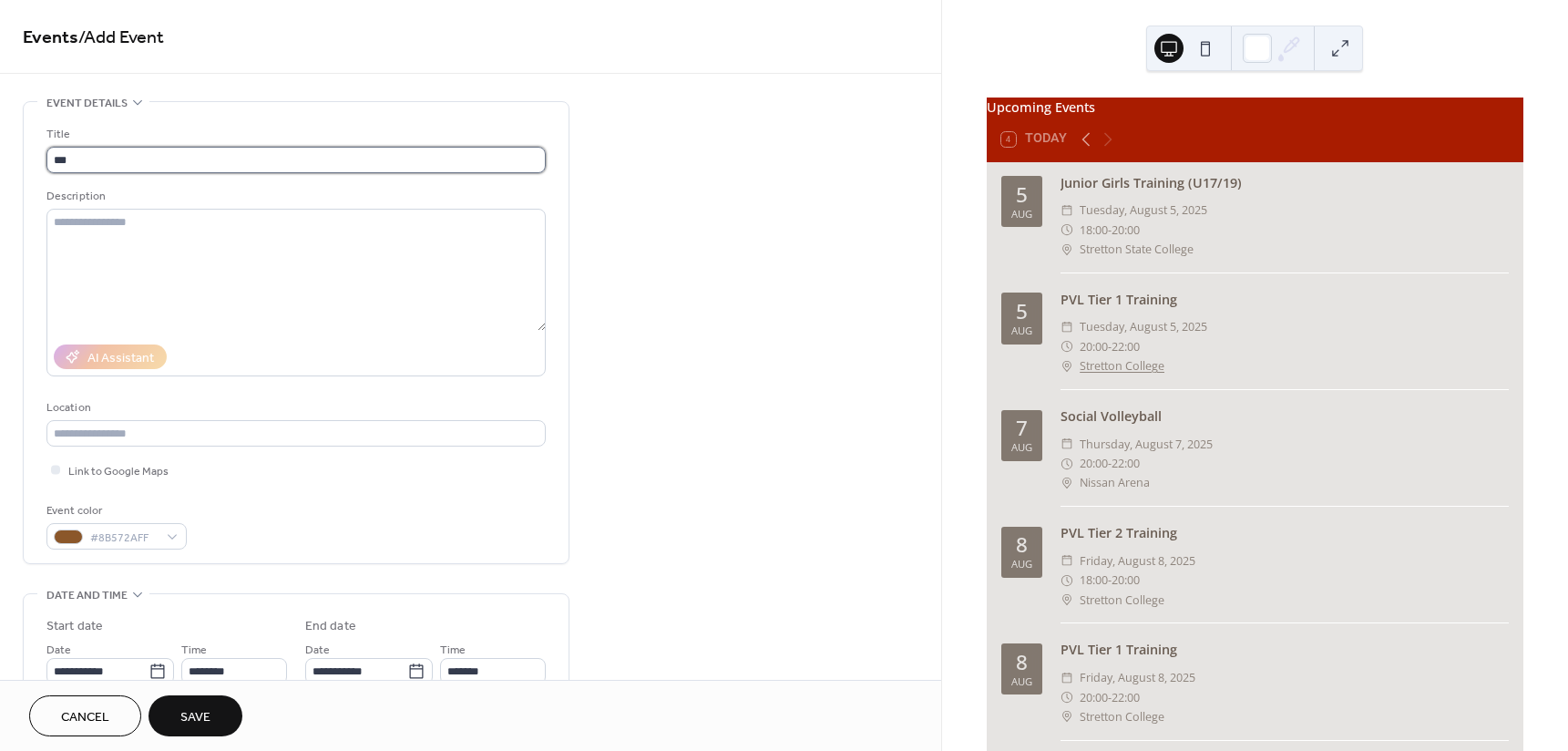 click on "***" at bounding box center [296, 159] 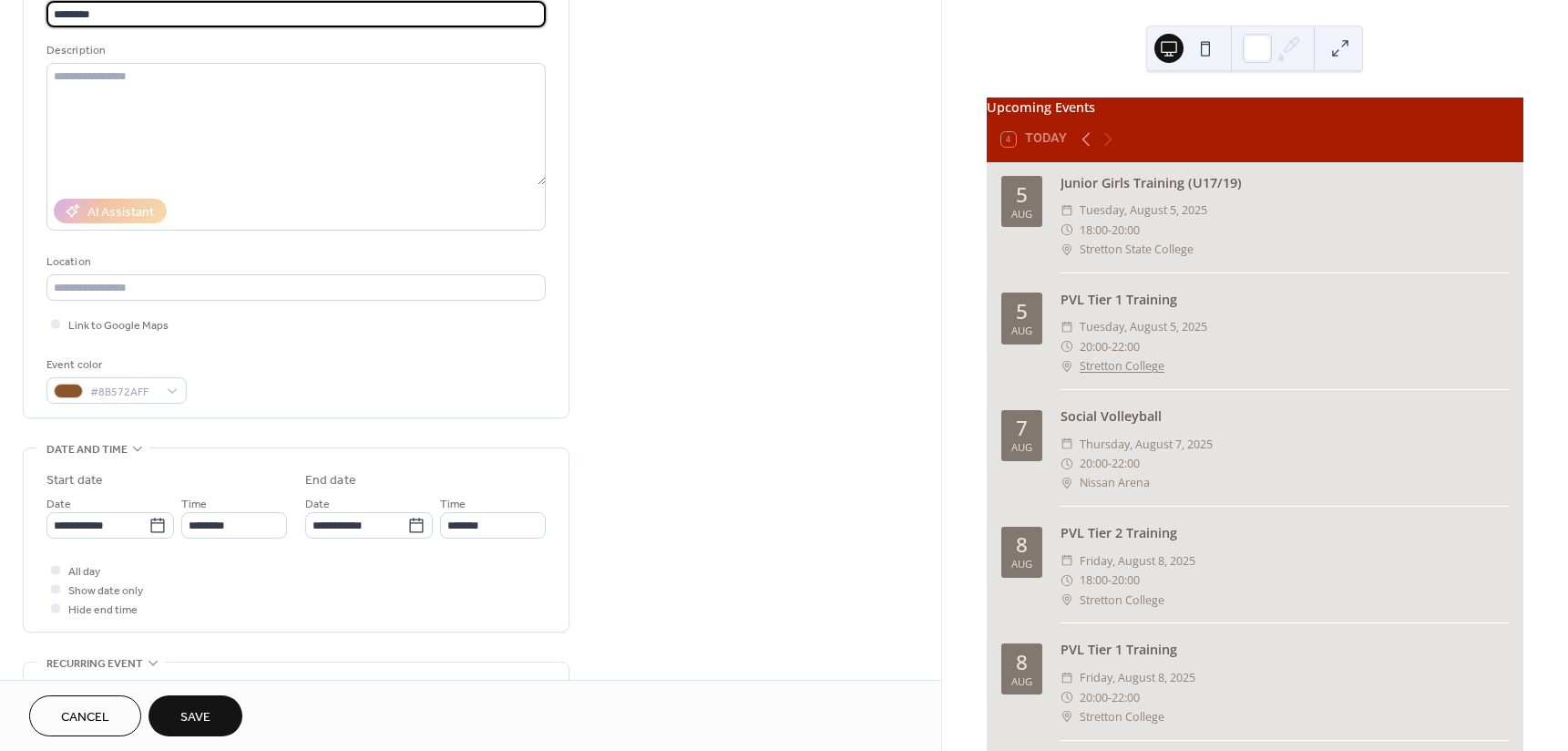 scroll, scrollTop: 182, scrollLeft: 0, axis: vertical 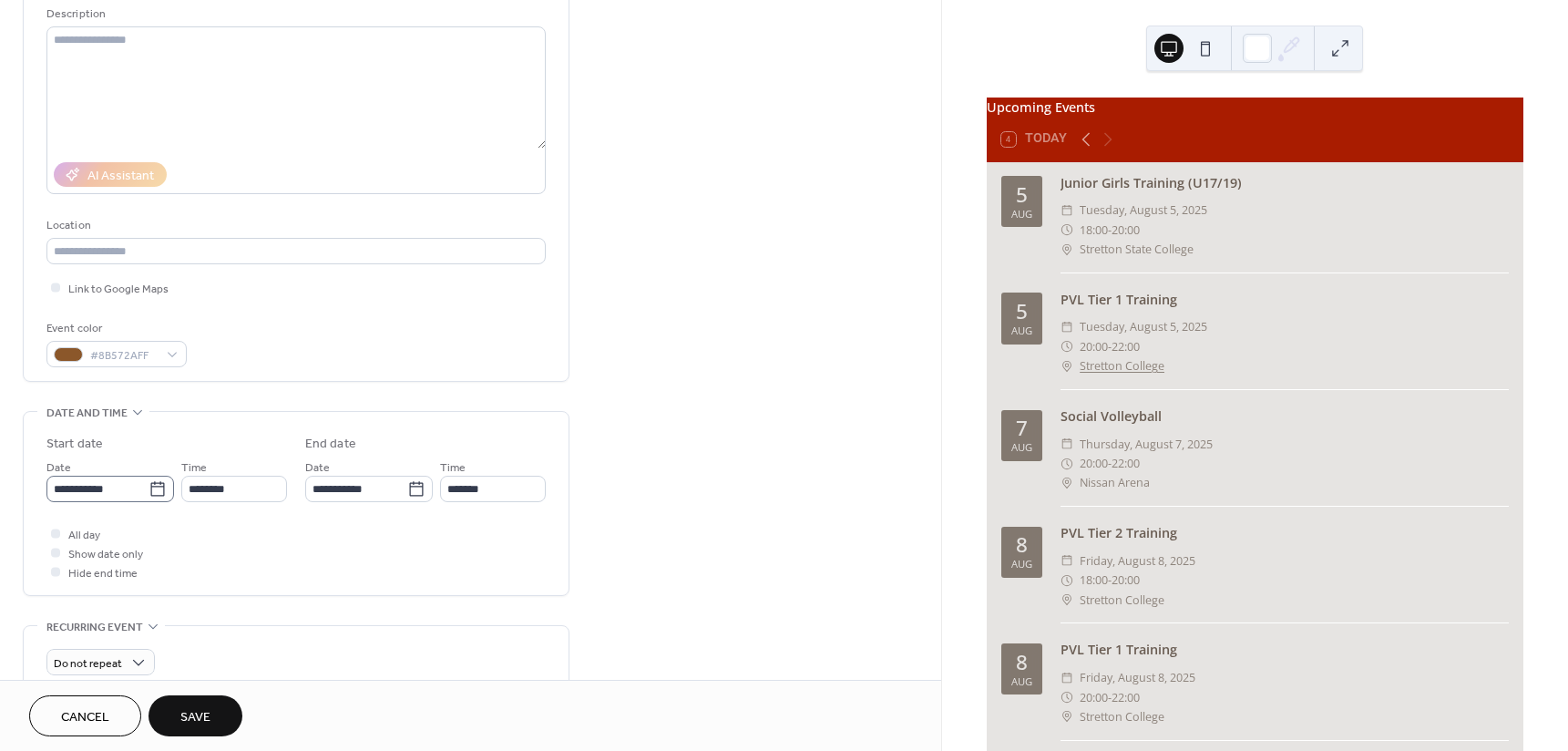 type on "********" 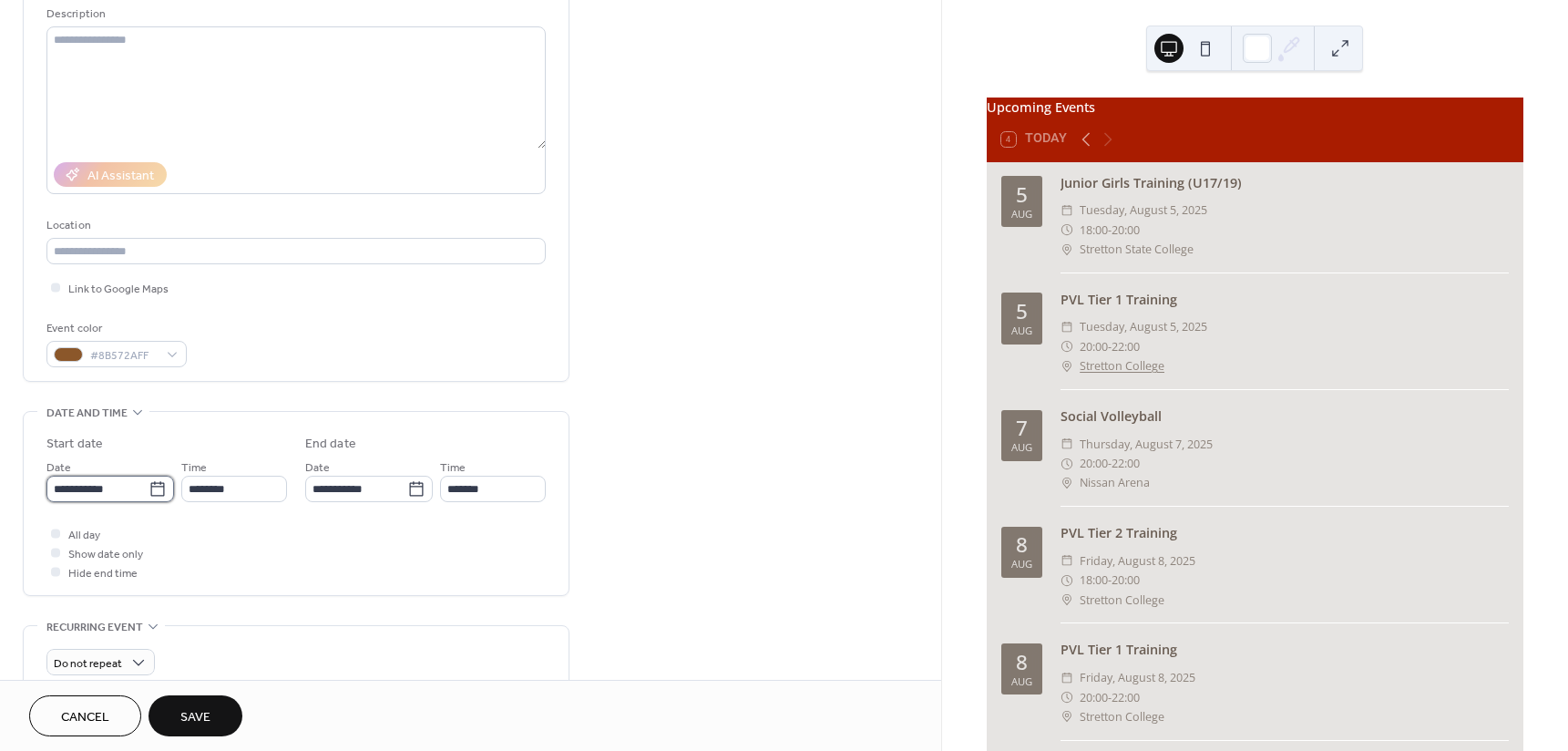 click on "**********" at bounding box center [97, 489] 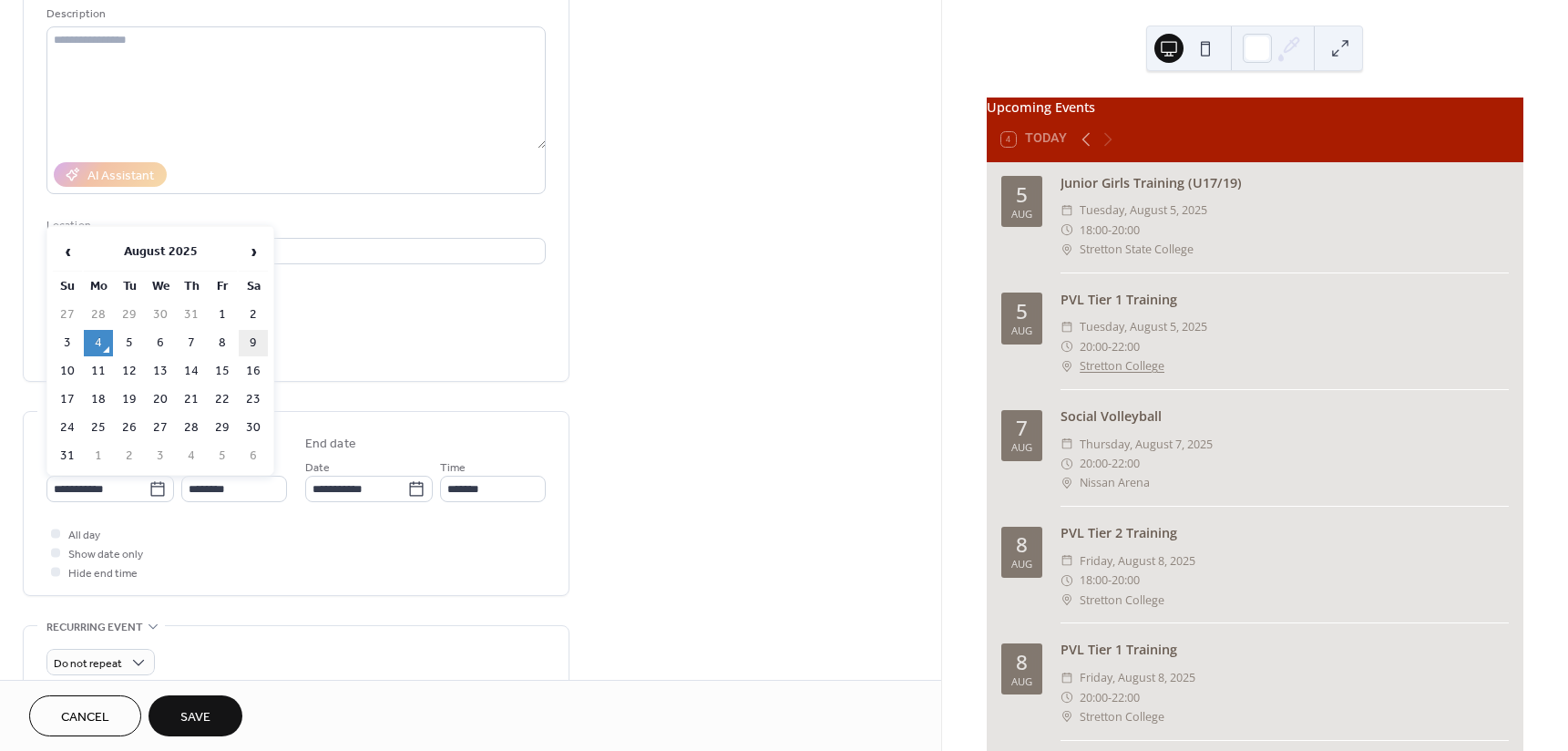 click on "9" at bounding box center [253, 343] 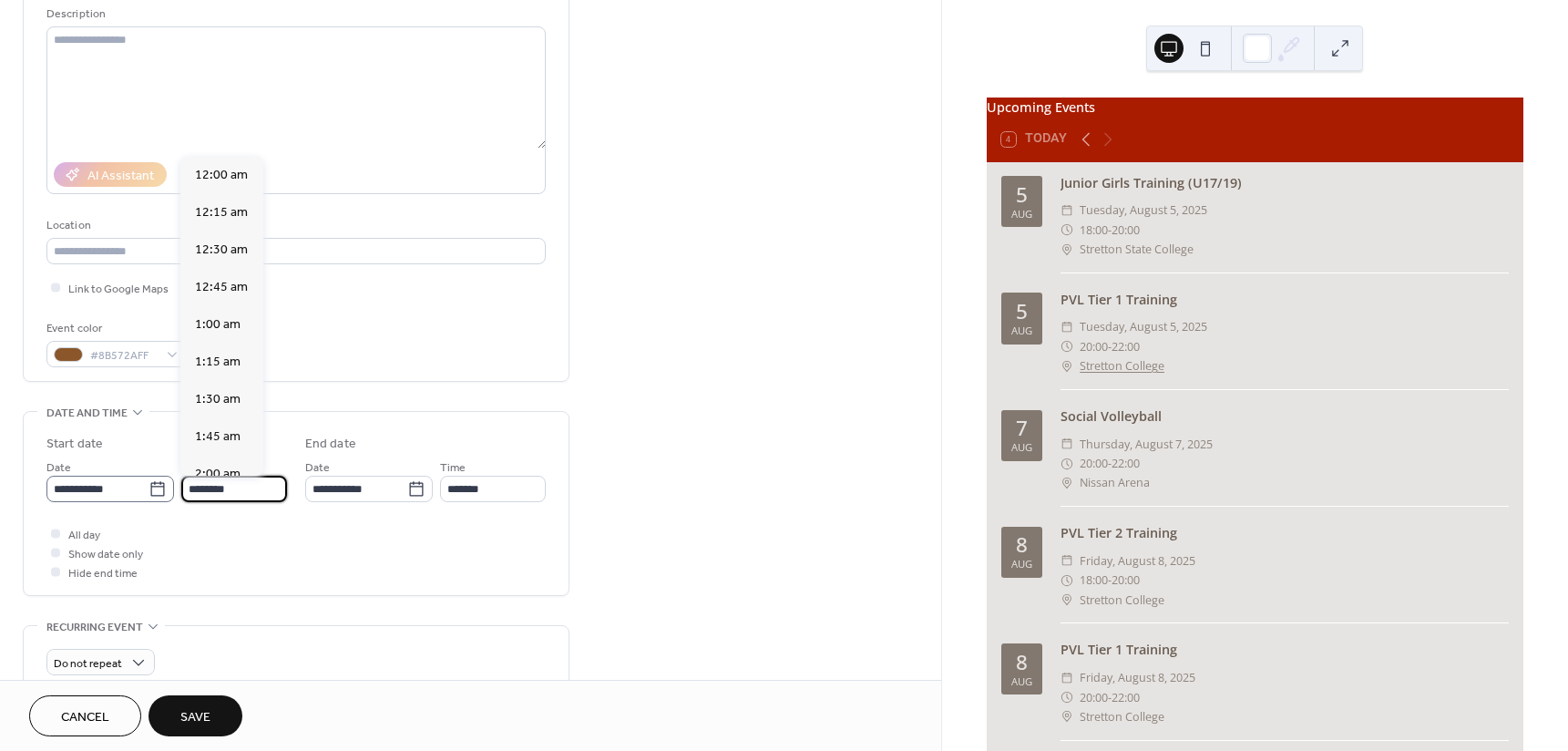scroll, scrollTop: 1794, scrollLeft: 0, axis: vertical 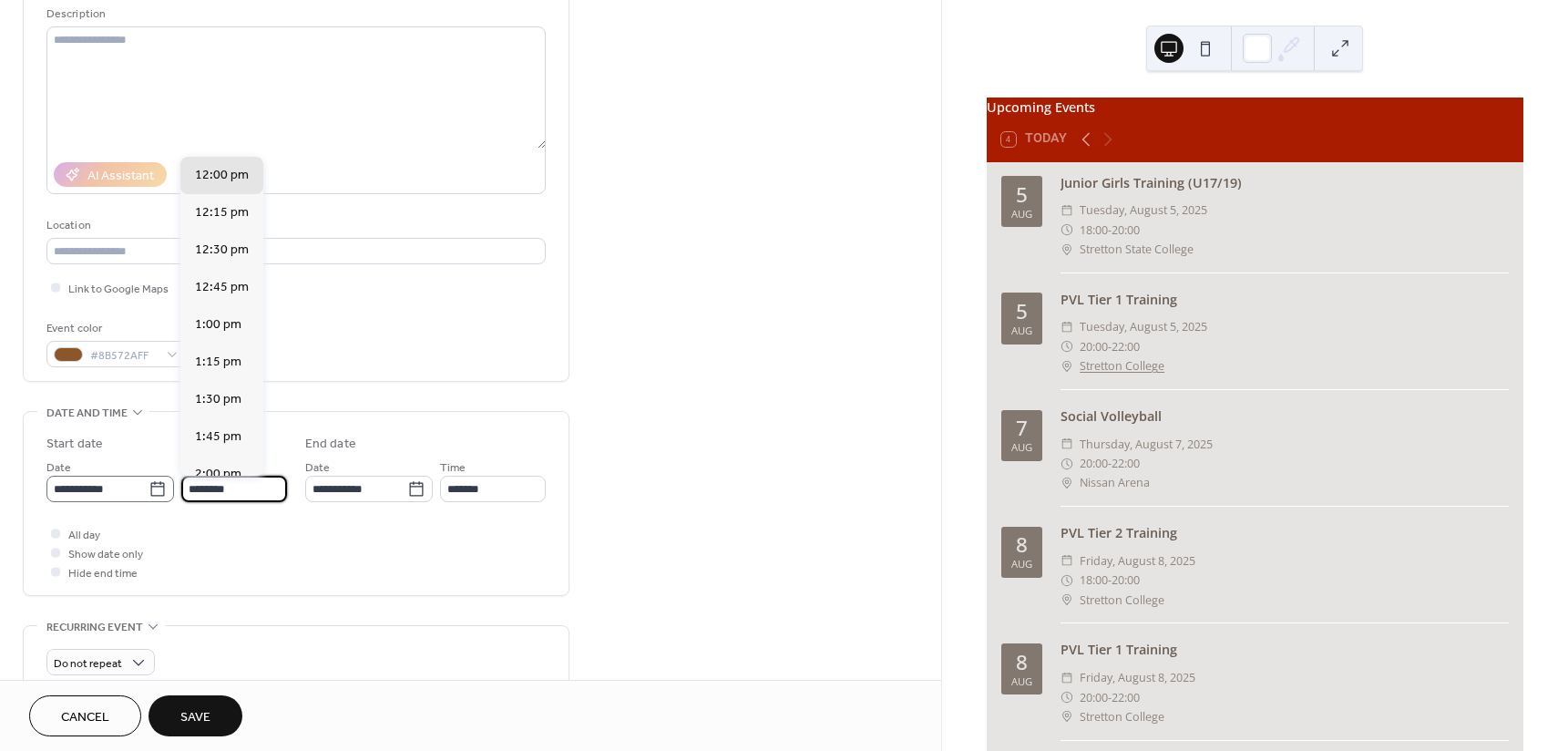 drag, startPoint x: 235, startPoint y: 489, endPoint x: 126, endPoint y: 489, distance: 109 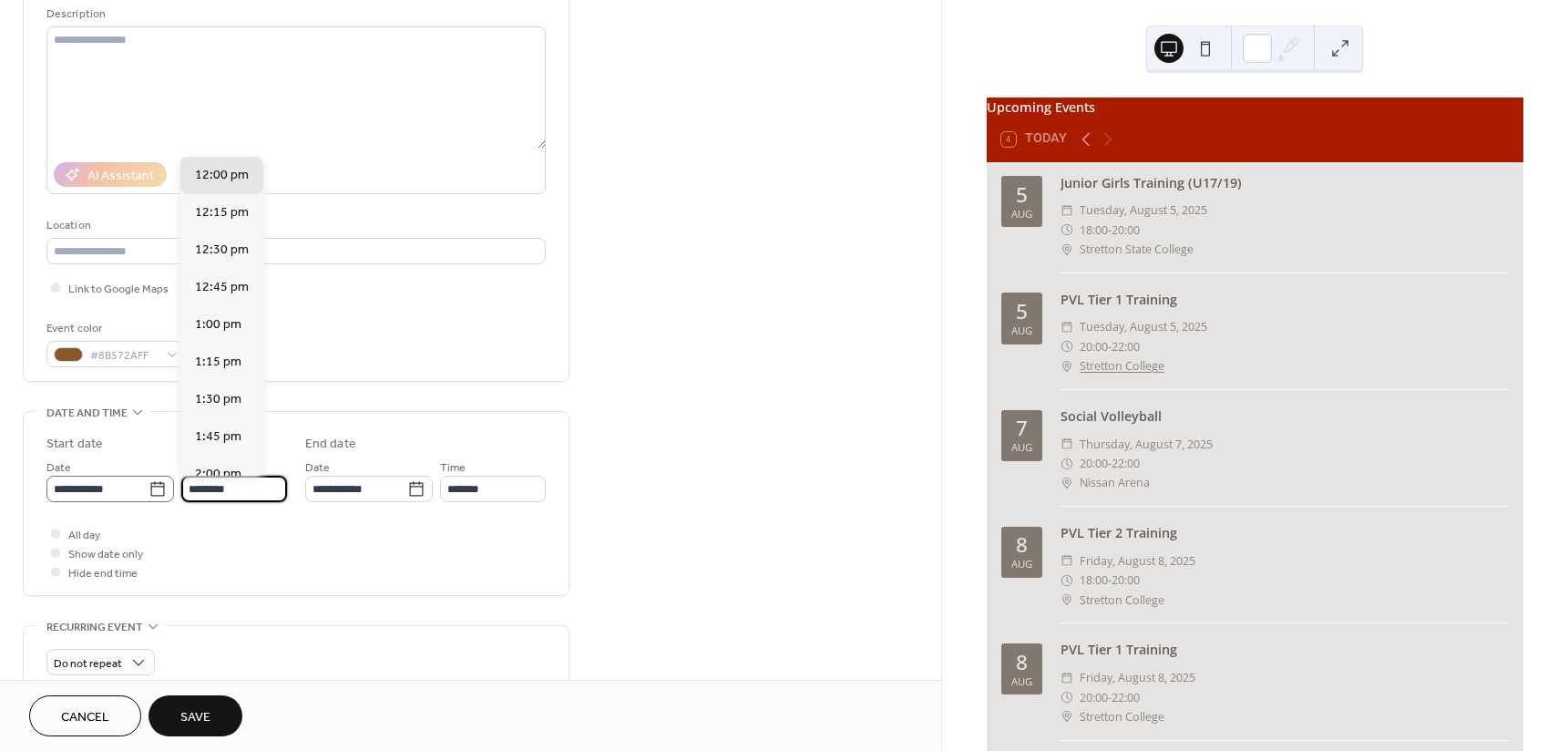 click on "**********" at bounding box center (167, 479) 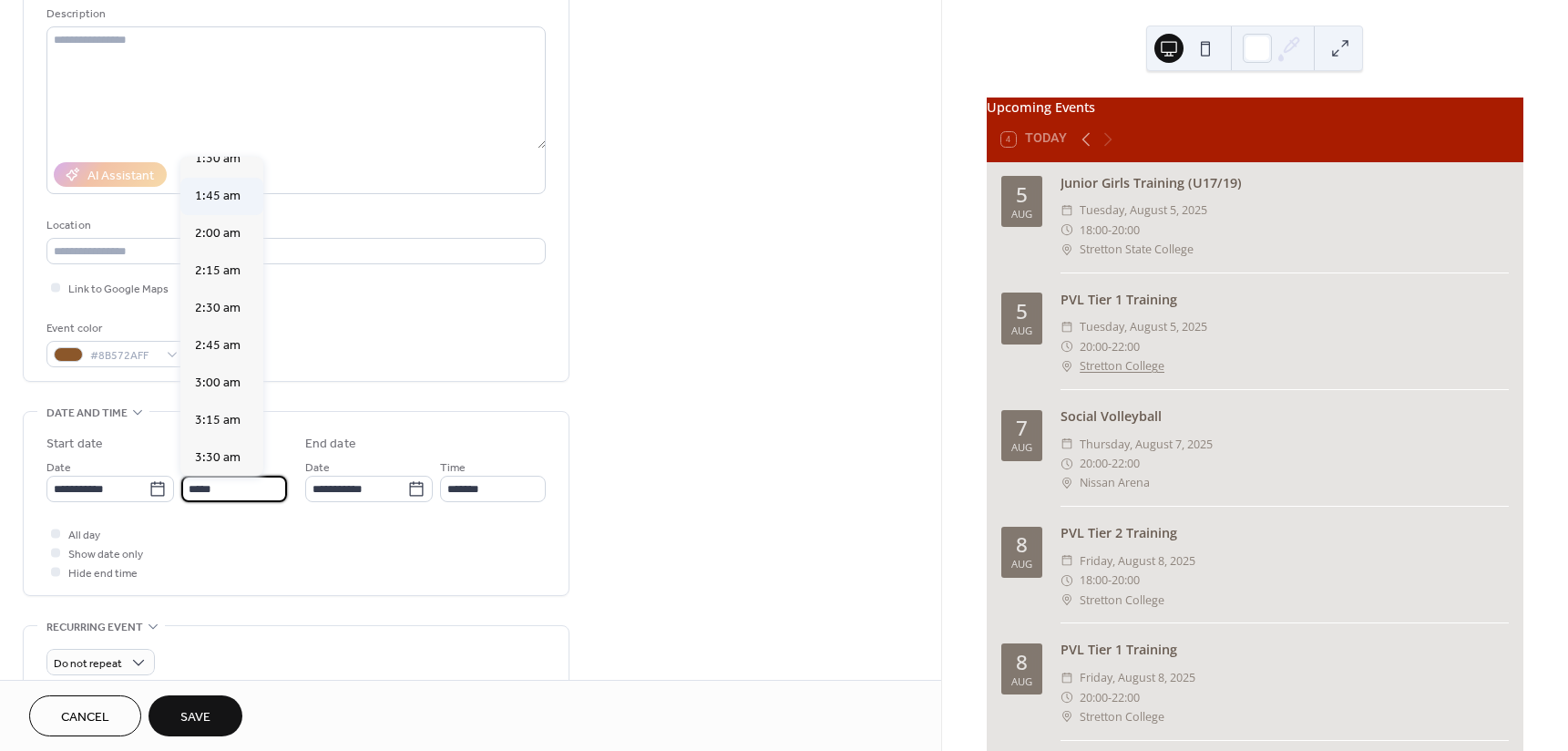 scroll, scrollTop: 273, scrollLeft: 0, axis: vertical 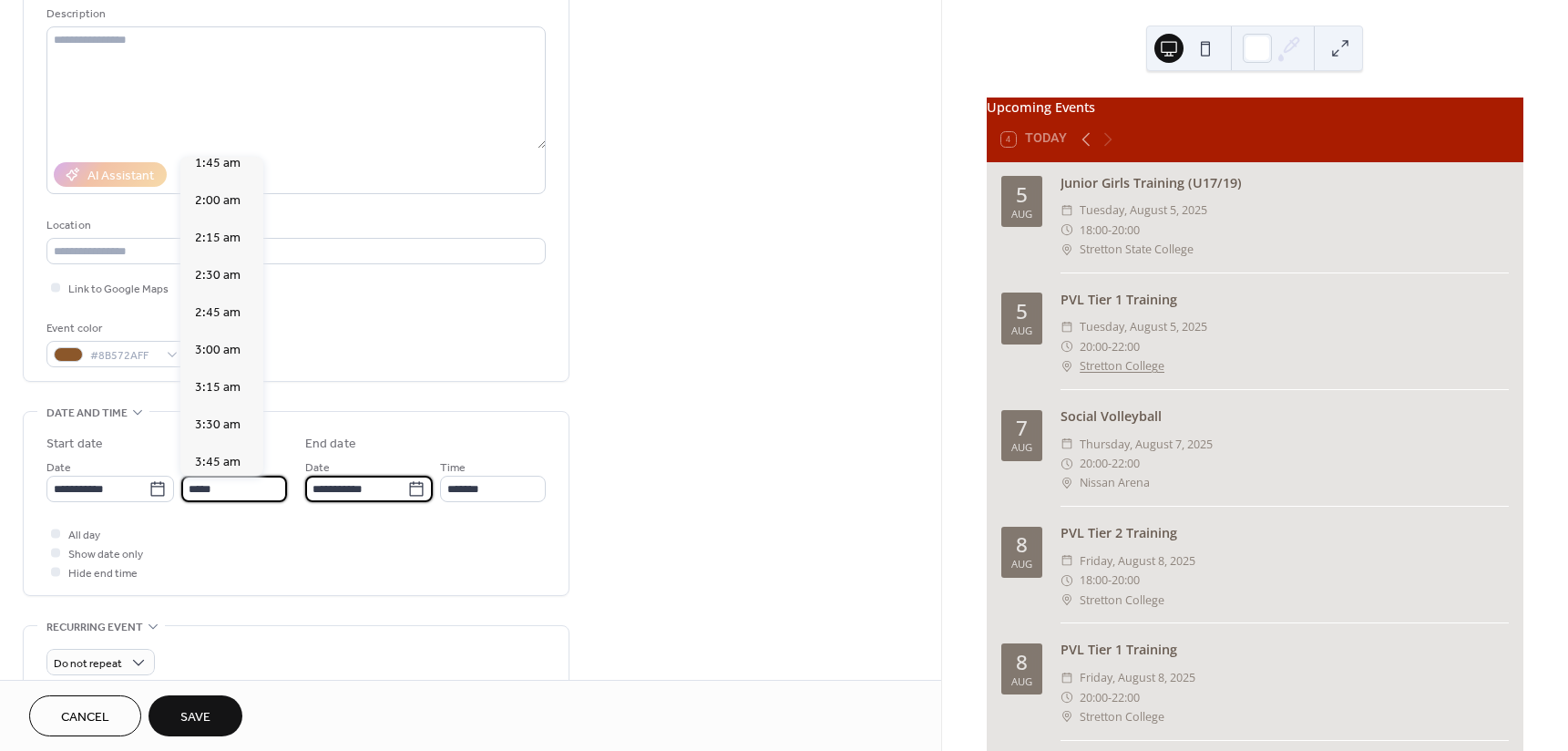 type on "*******" 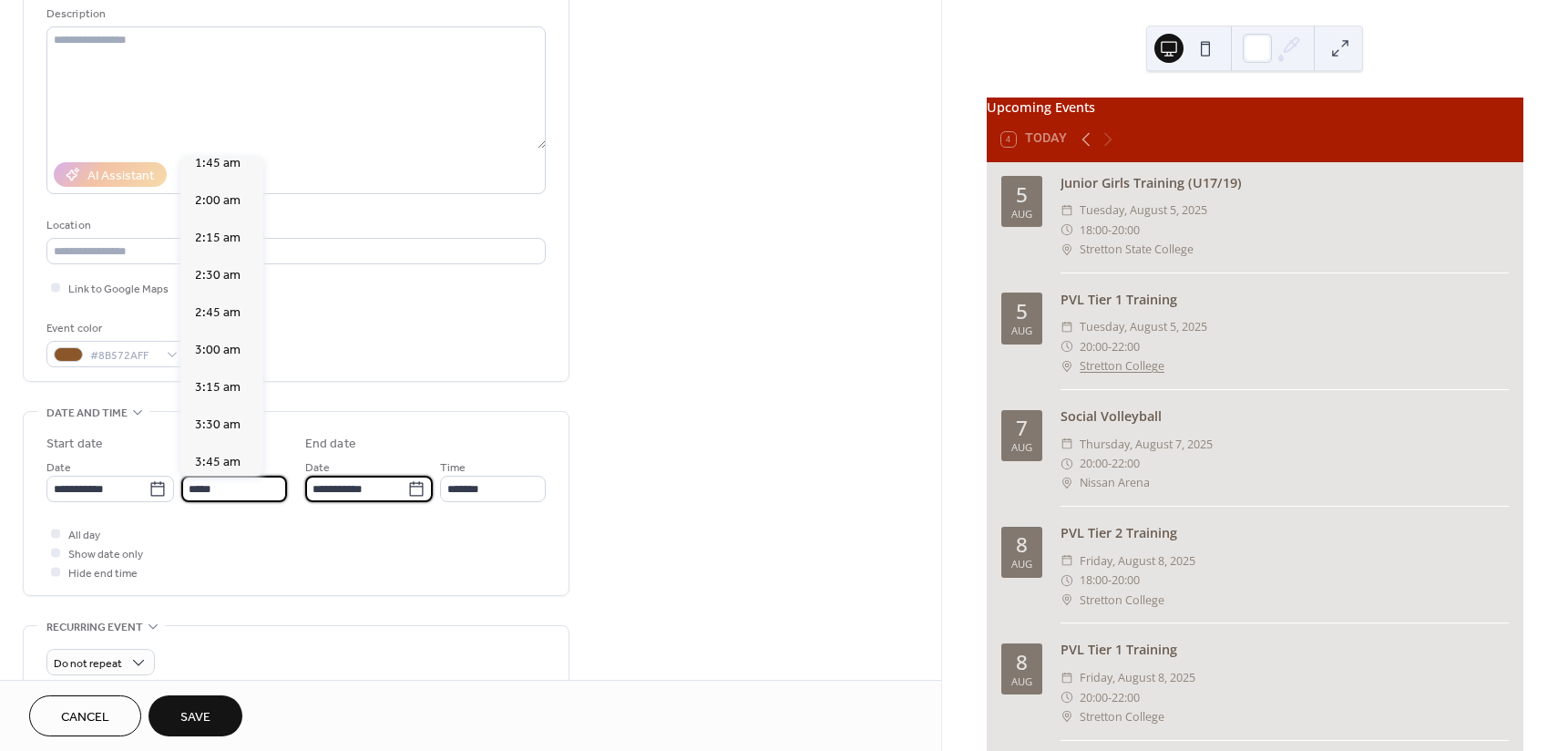 type on "*******" 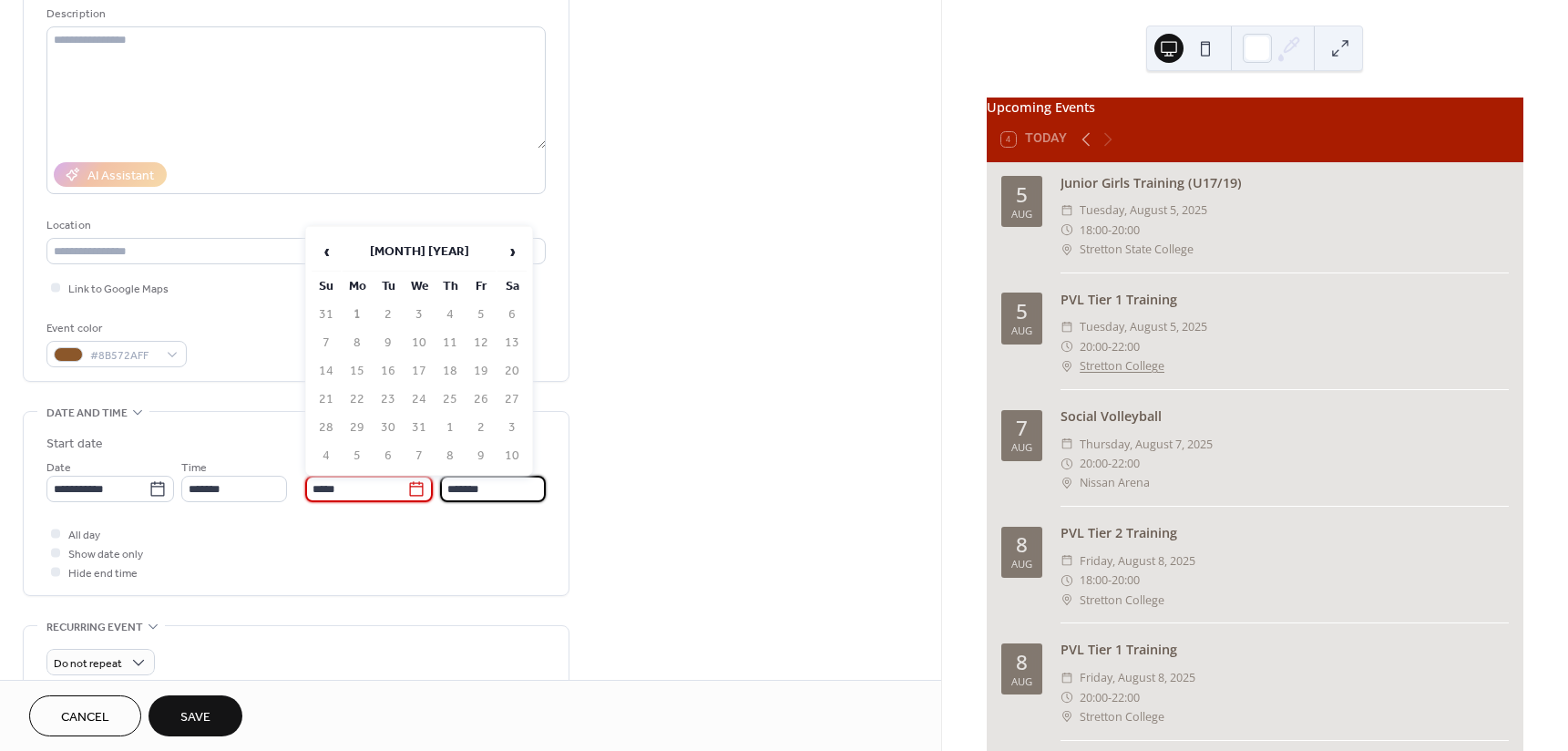 type on "**********" 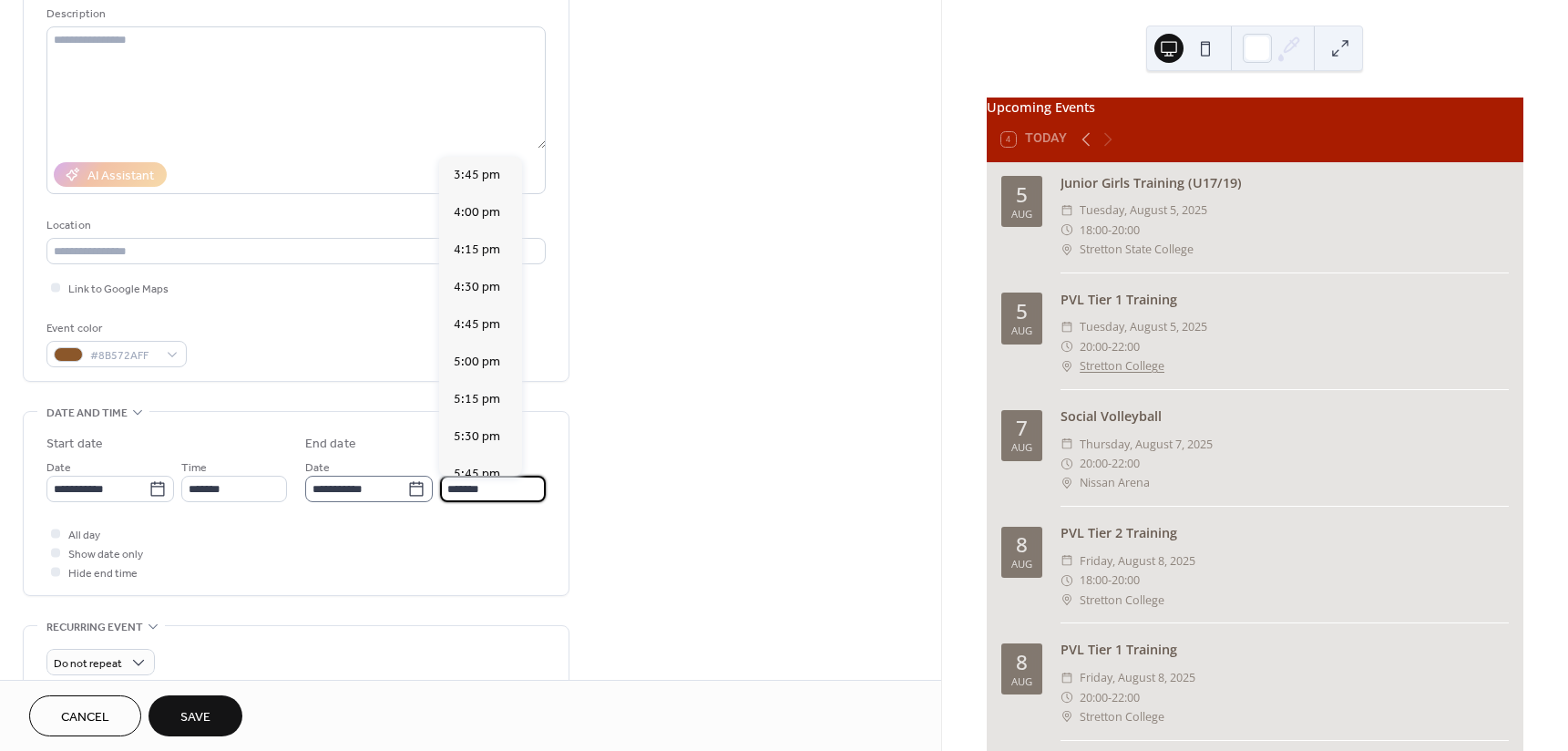 scroll, scrollTop: 0, scrollLeft: 0, axis: both 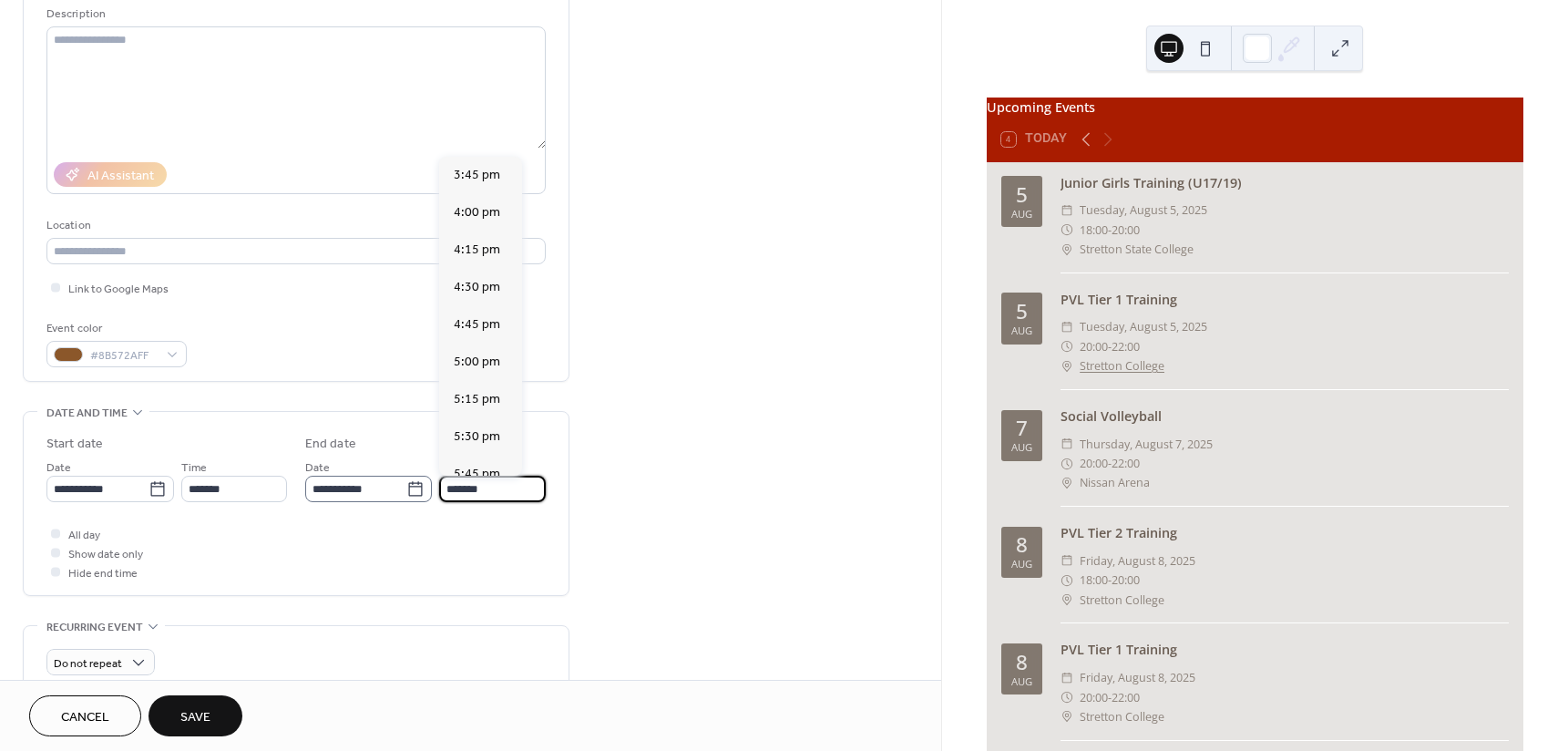drag, startPoint x: 516, startPoint y: 486, endPoint x: 397, endPoint y: 494, distance: 119.2686 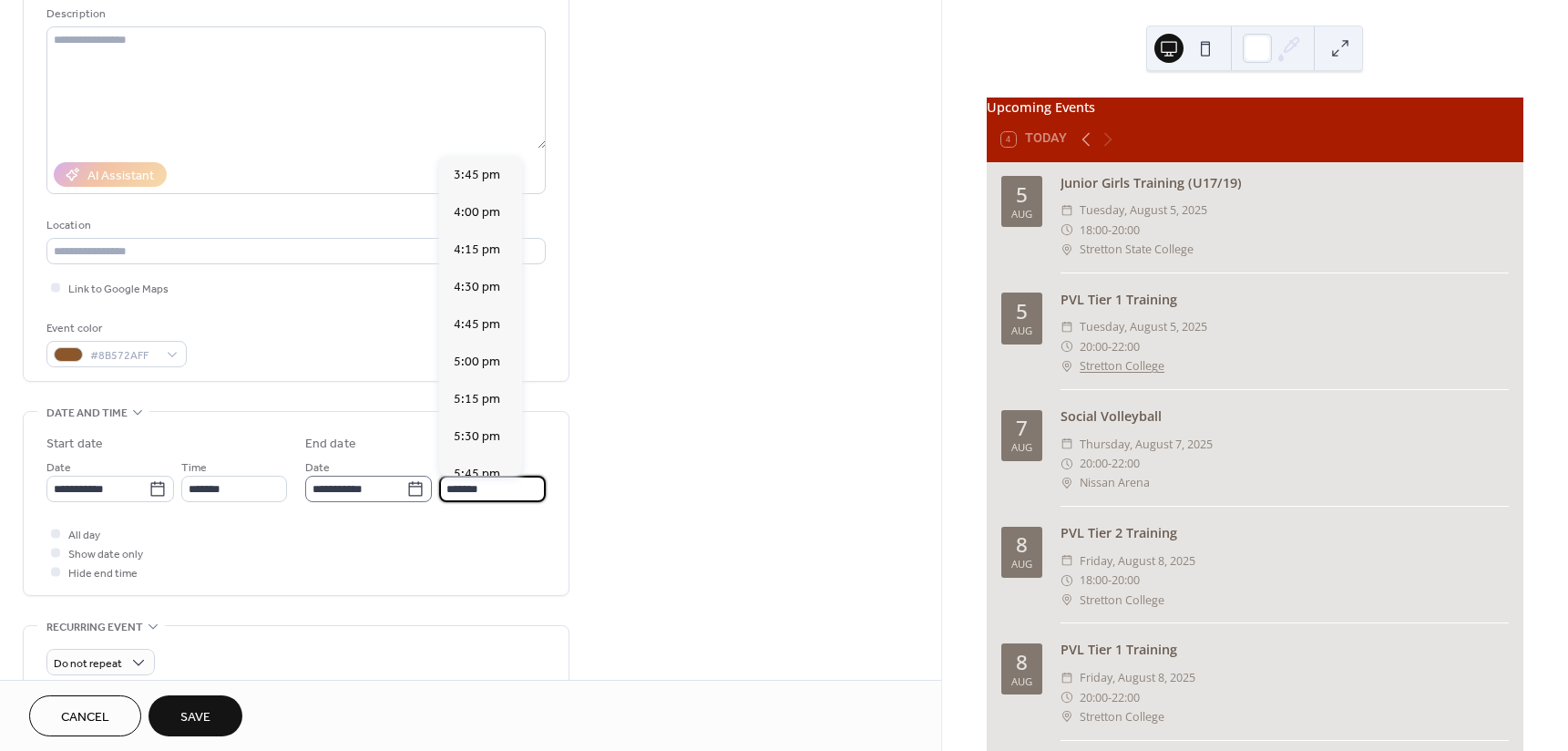 click on "**********" at bounding box center (425, 479) 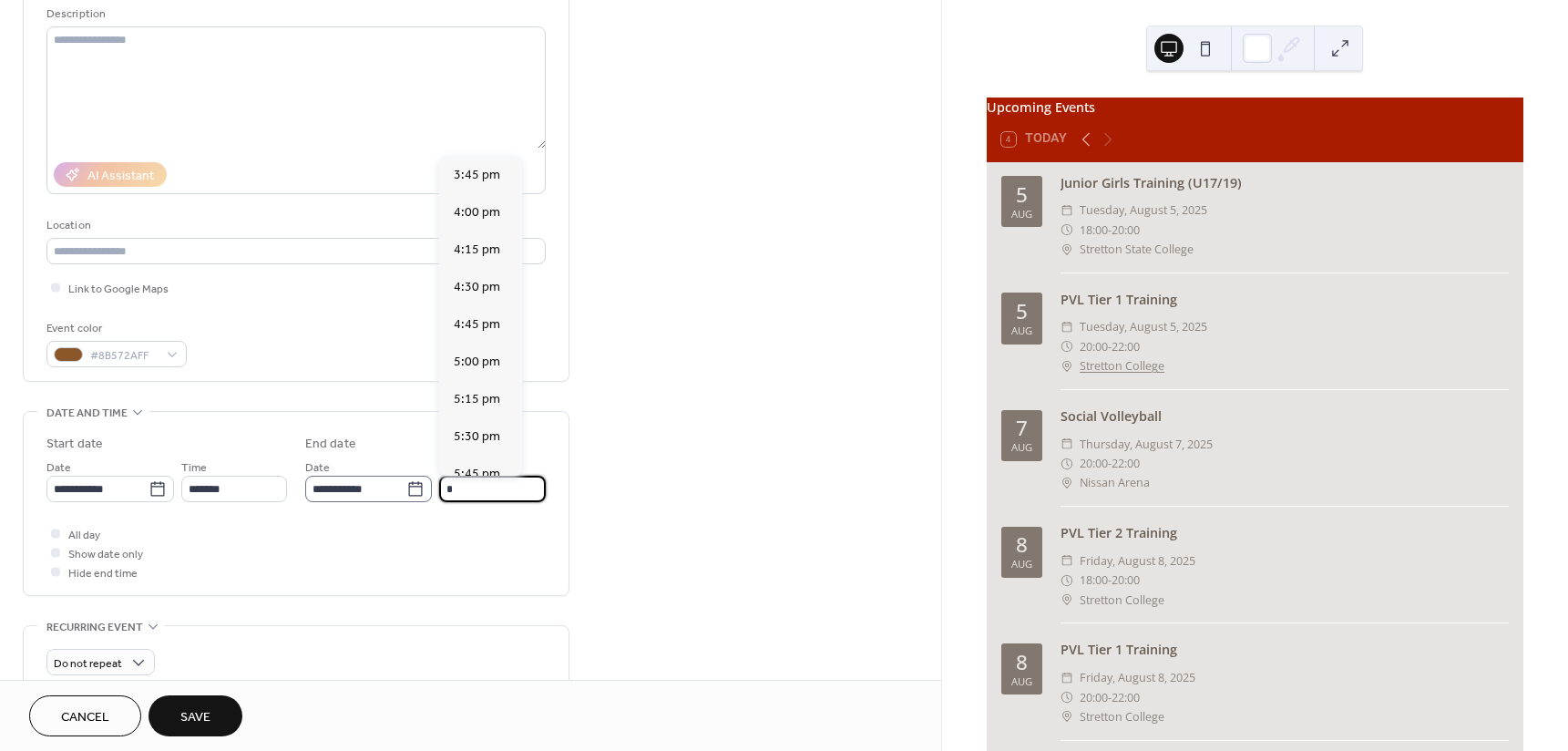 scroll, scrollTop: 914, scrollLeft: 0, axis: vertical 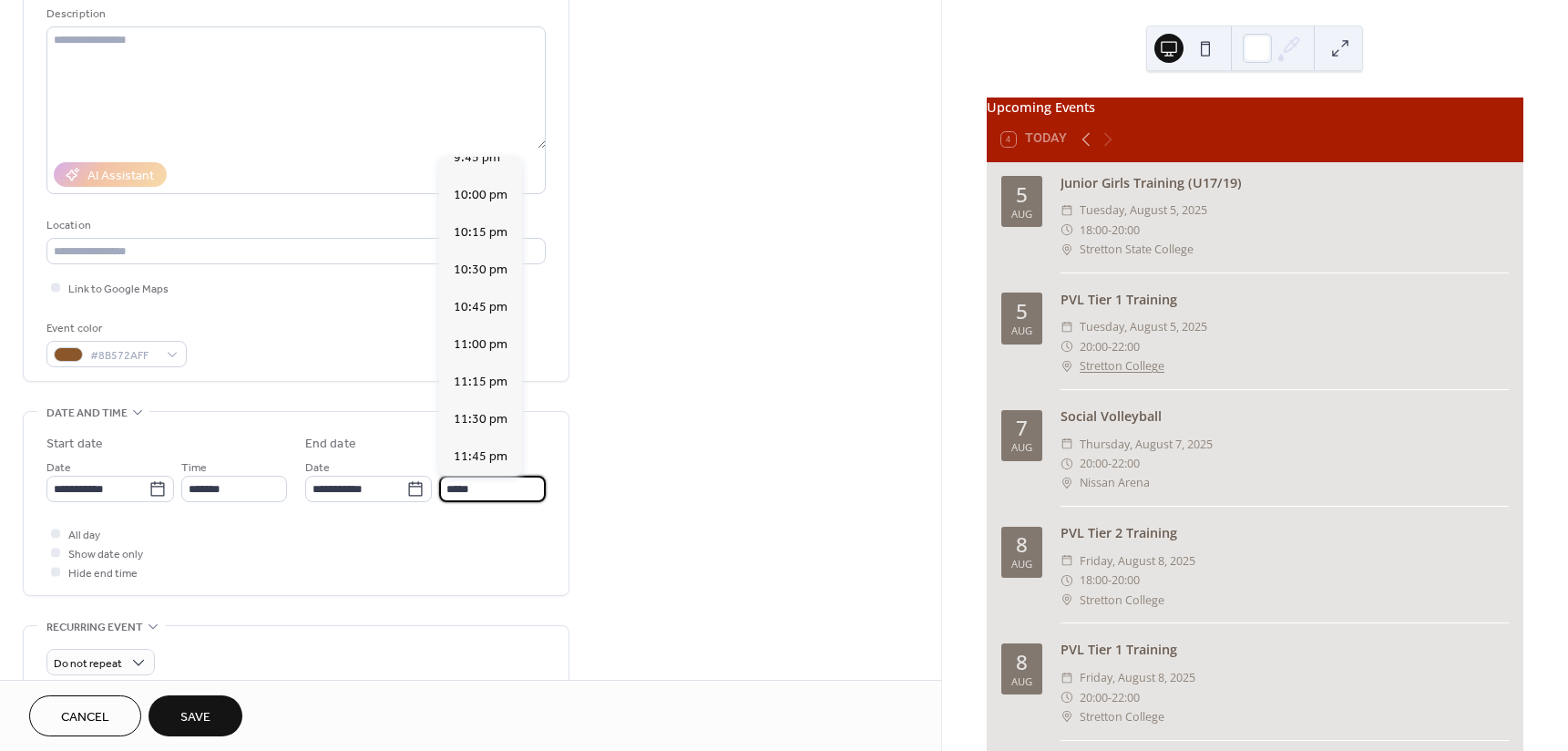 type on "*******" 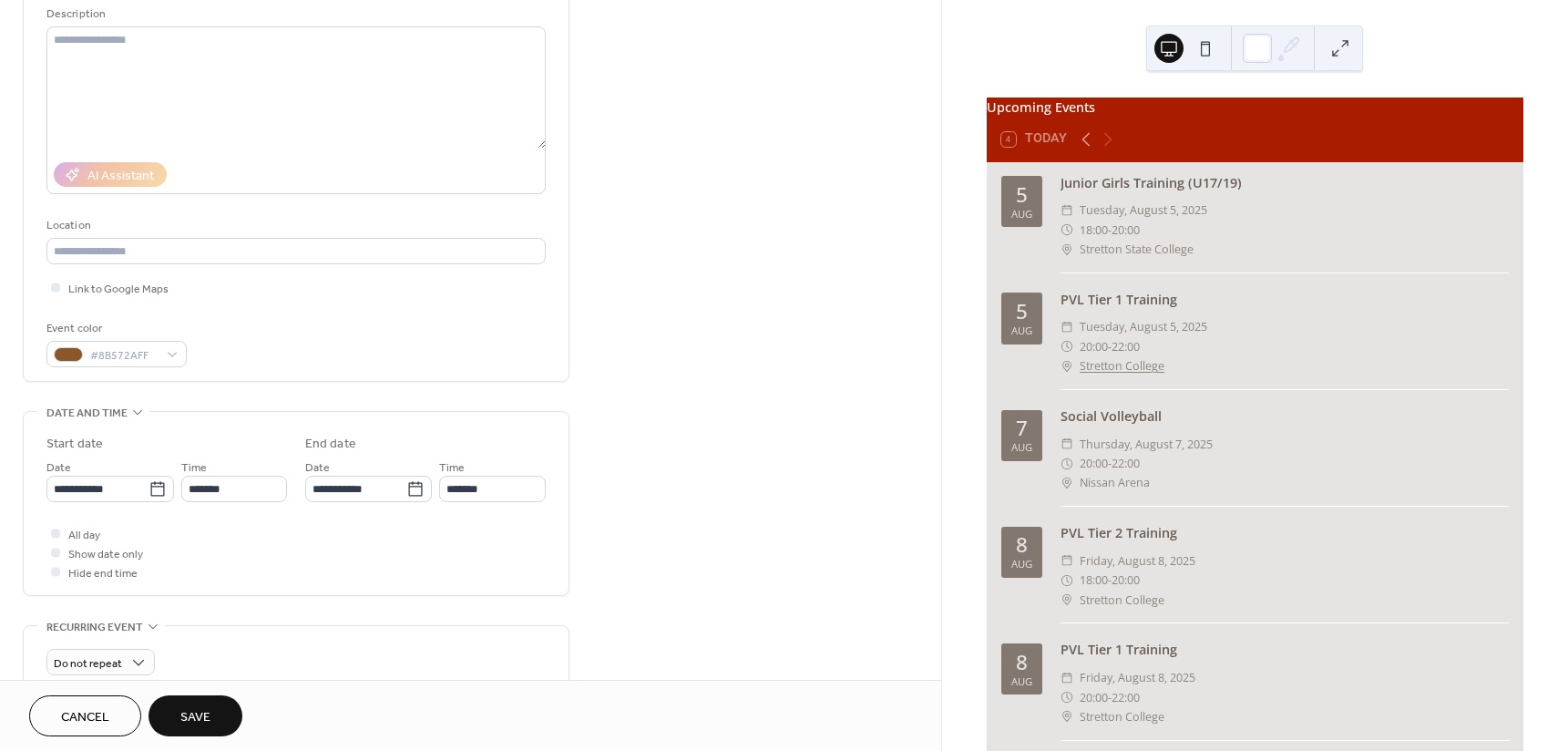 click on "**********" at bounding box center [470, 474] 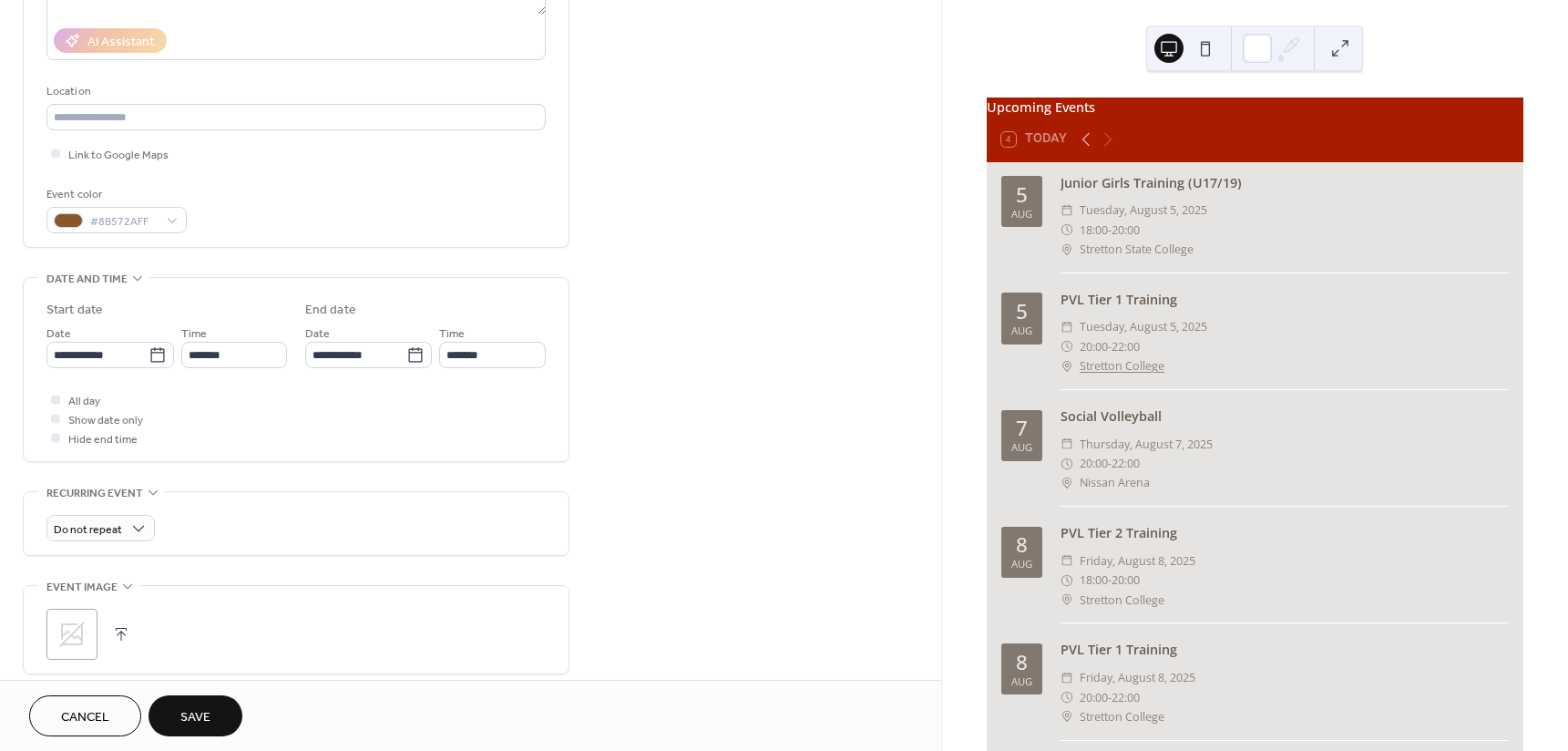 scroll, scrollTop: 365, scrollLeft: 0, axis: vertical 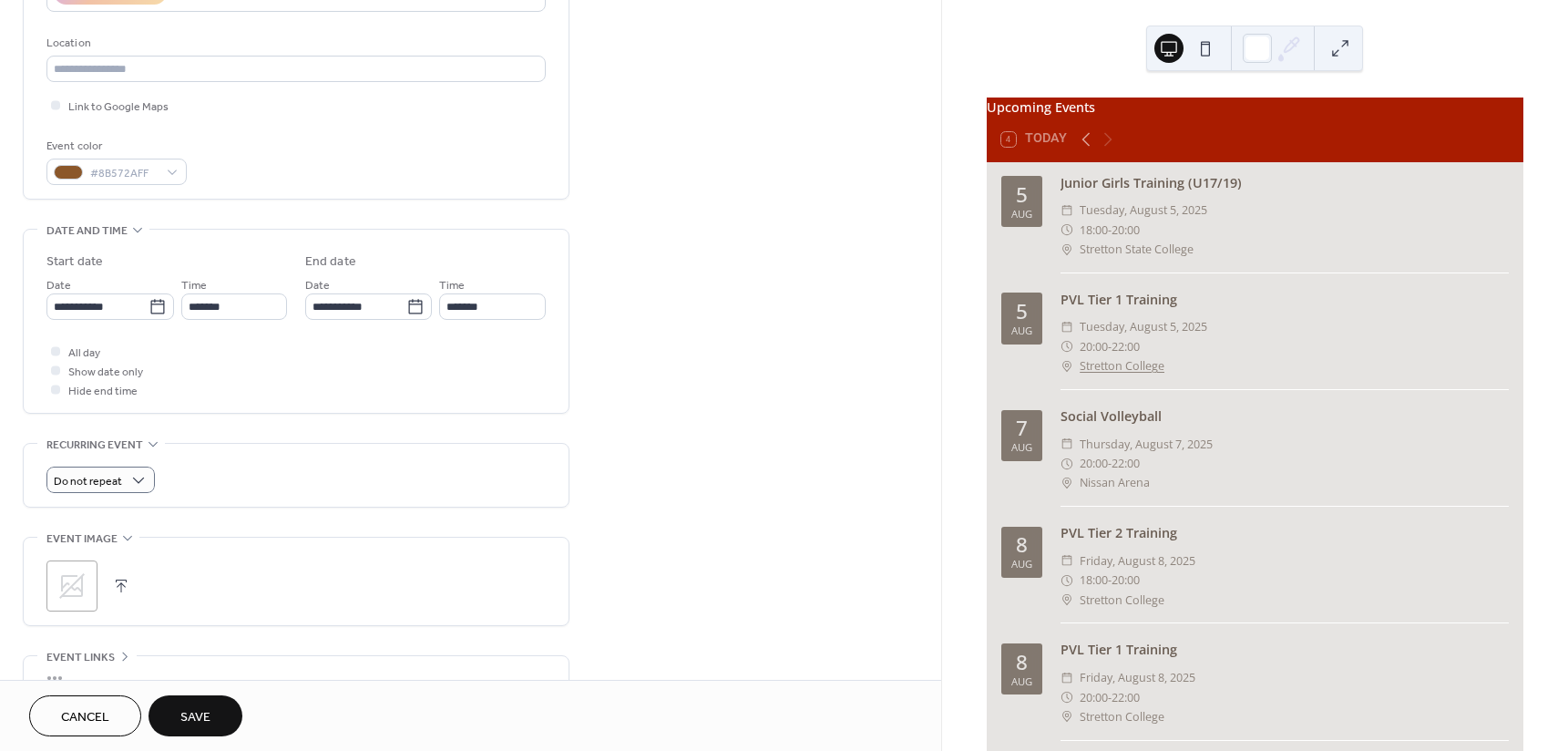 click on "**********" at bounding box center [296, 283] 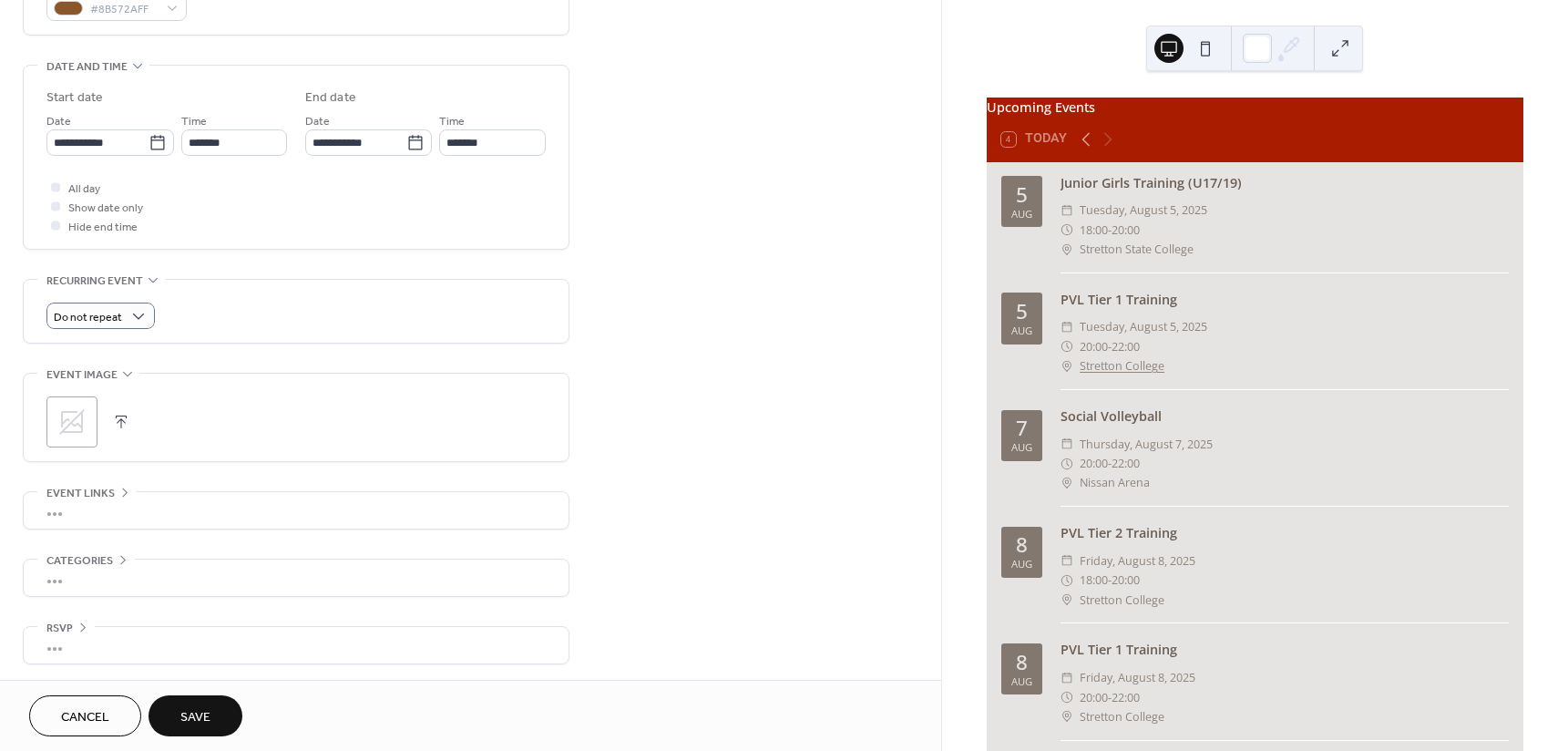 scroll, scrollTop: 531, scrollLeft: 0, axis: vertical 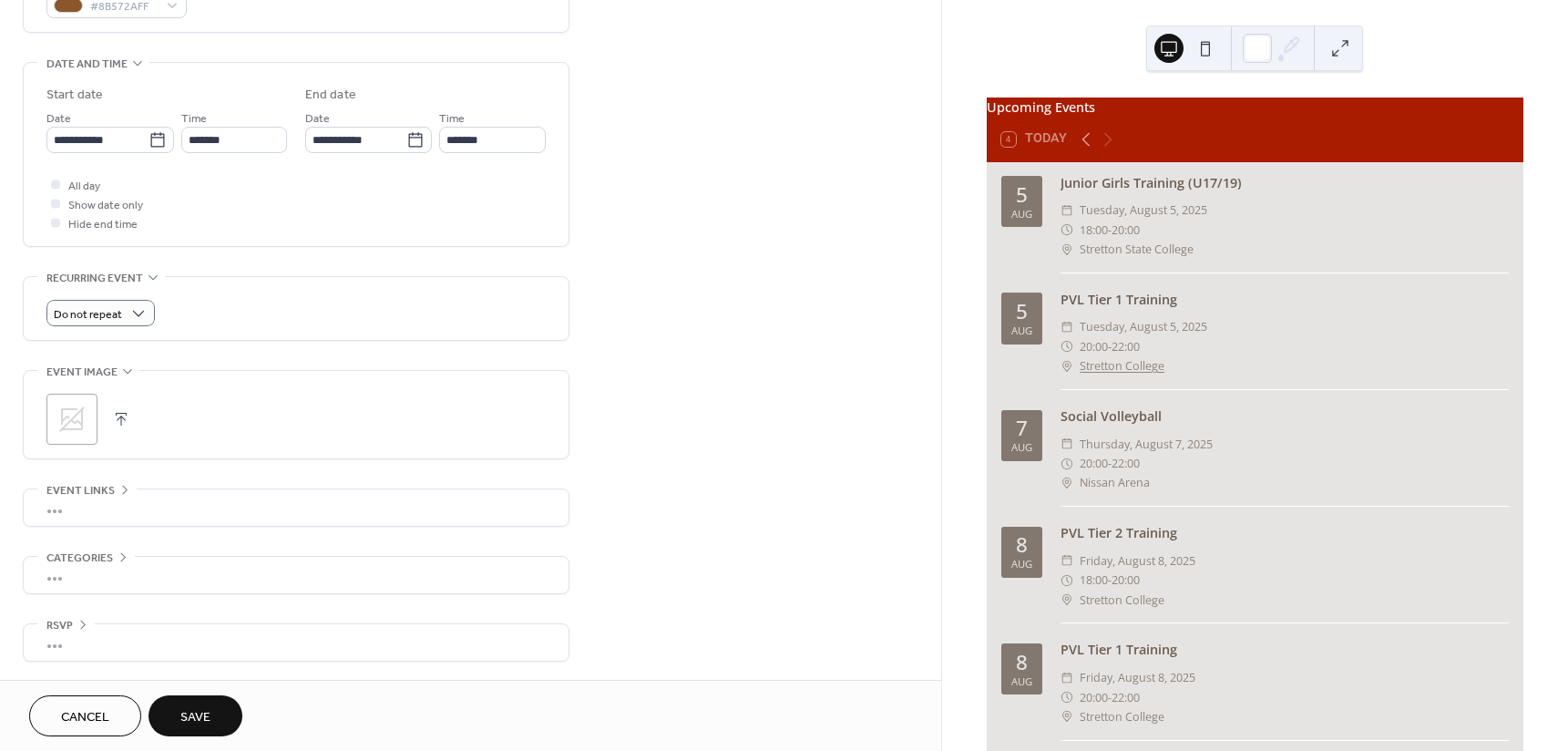 click on "Save" at bounding box center [195, 717] 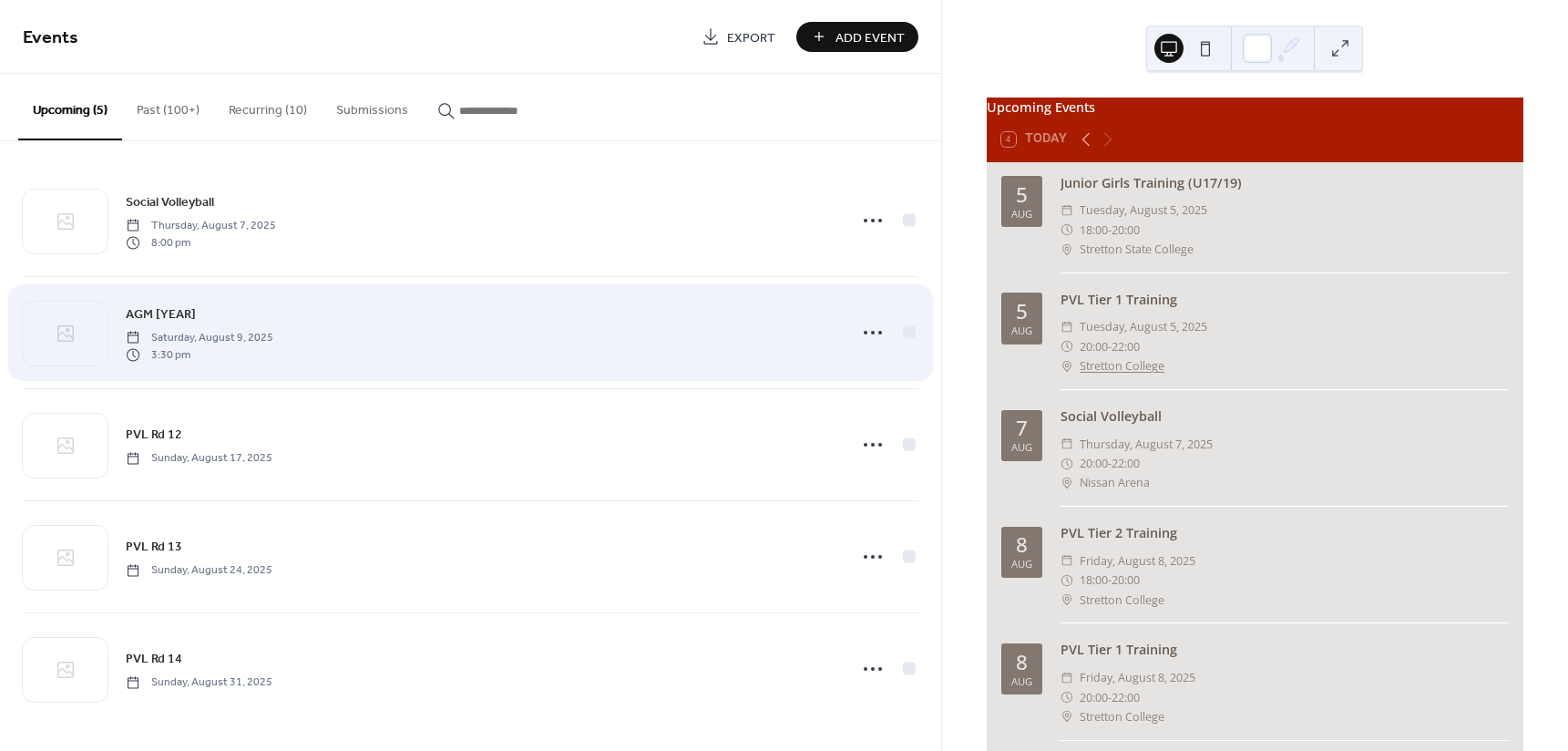 scroll, scrollTop: 5, scrollLeft: 0, axis: vertical 